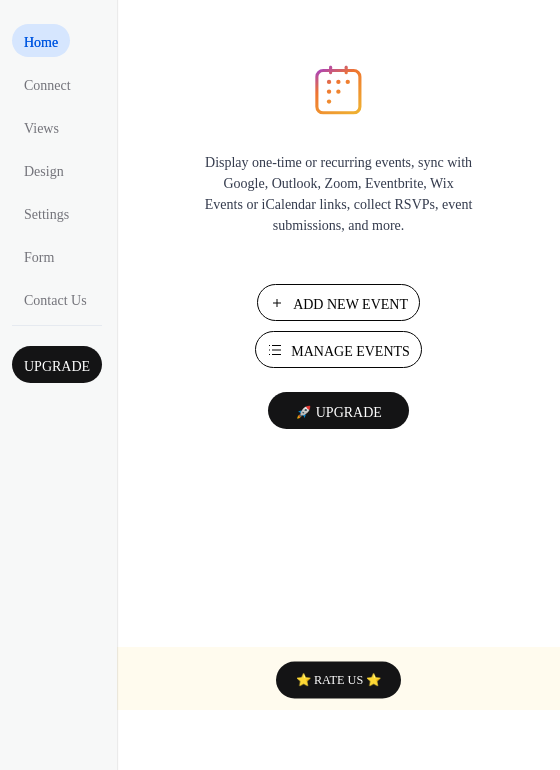 scroll, scrollTop: 0, scrollLeft: 0, axis: both 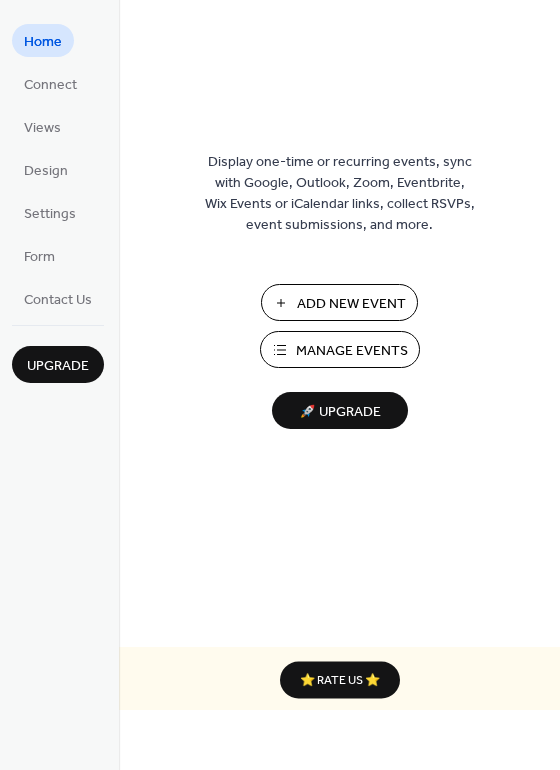 click on "Add New Event" at bounding box center [351, 304] 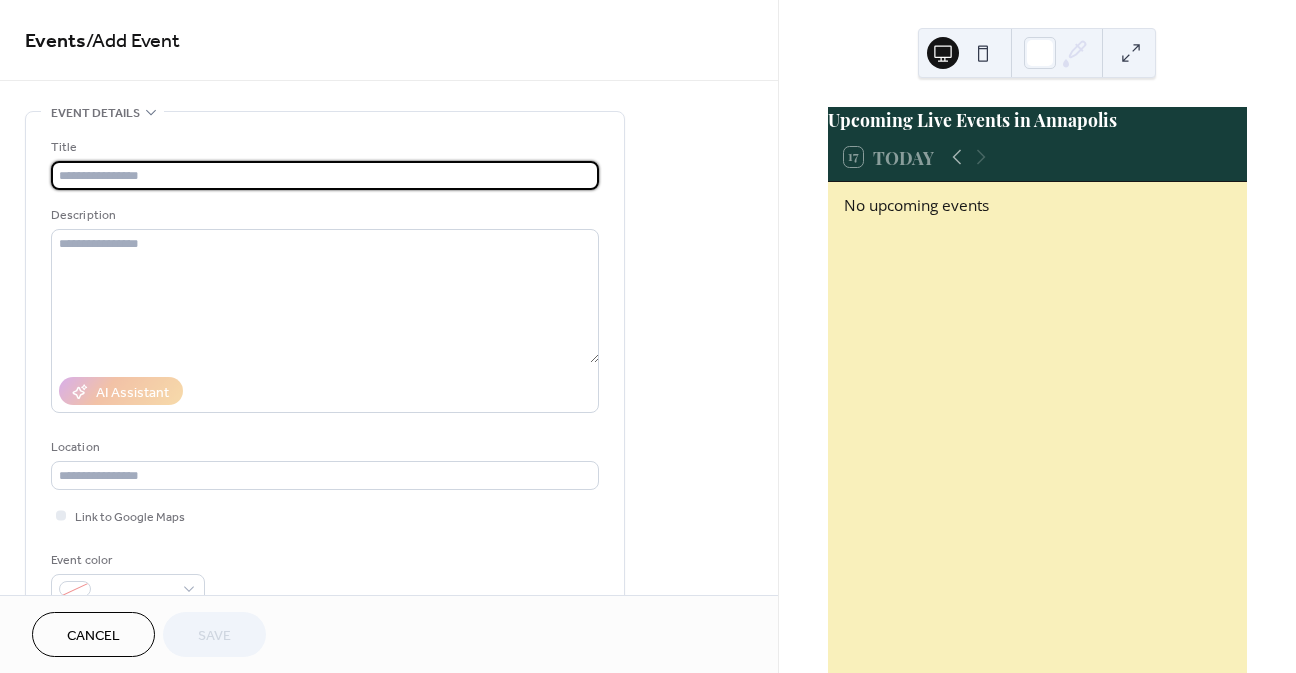 scroll, scrollTop: 0, scrollLeft: 0, axis: both 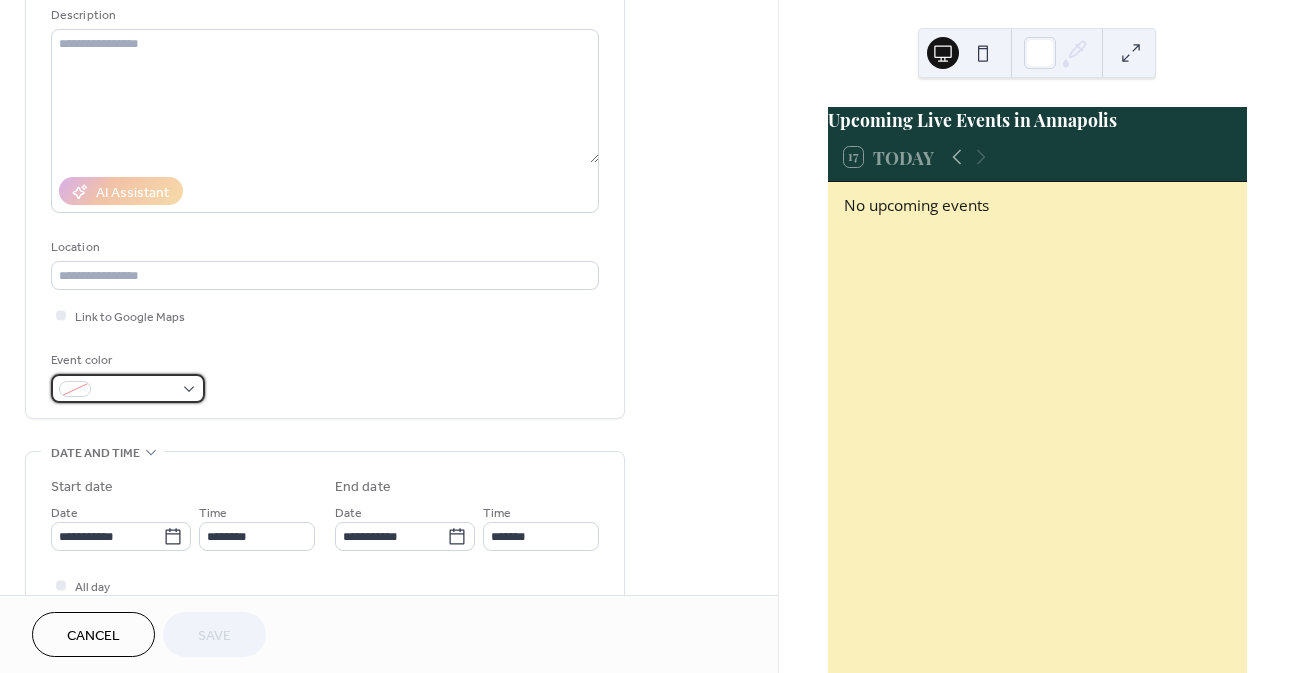 click at bounding box center [128, 388] 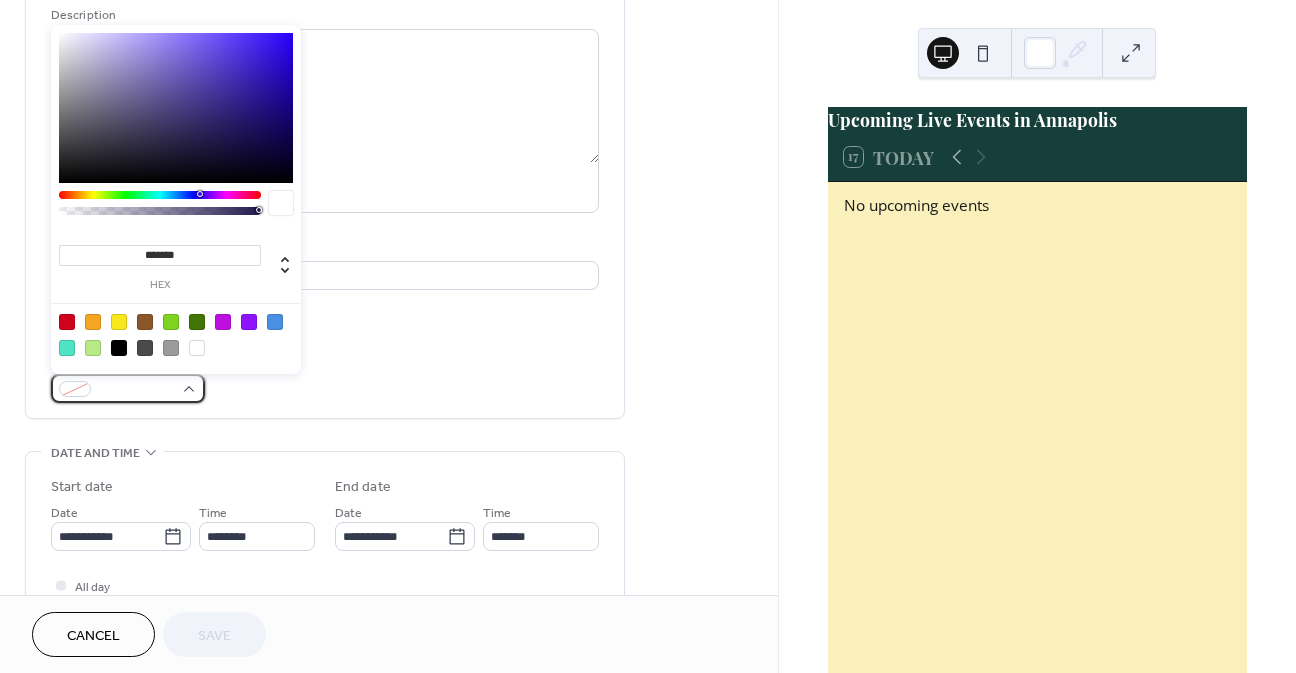 click at bounding box center [128, 388] 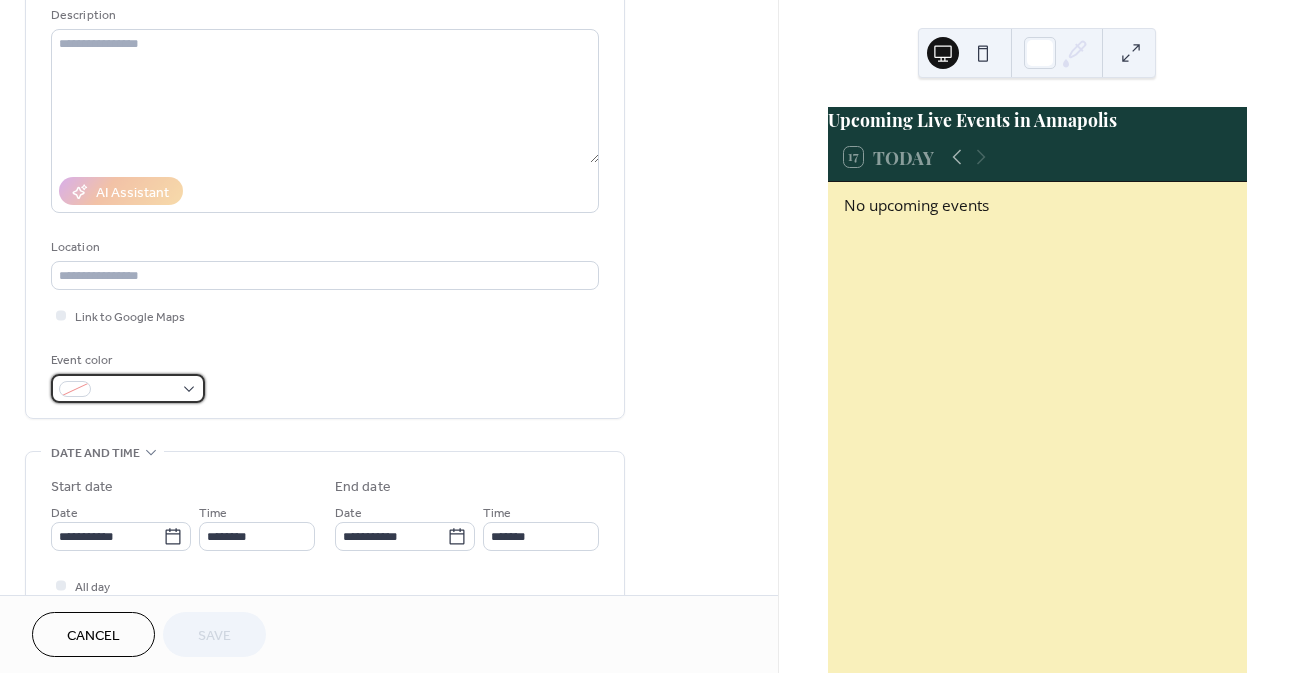 click at bounding box center [128, 388] 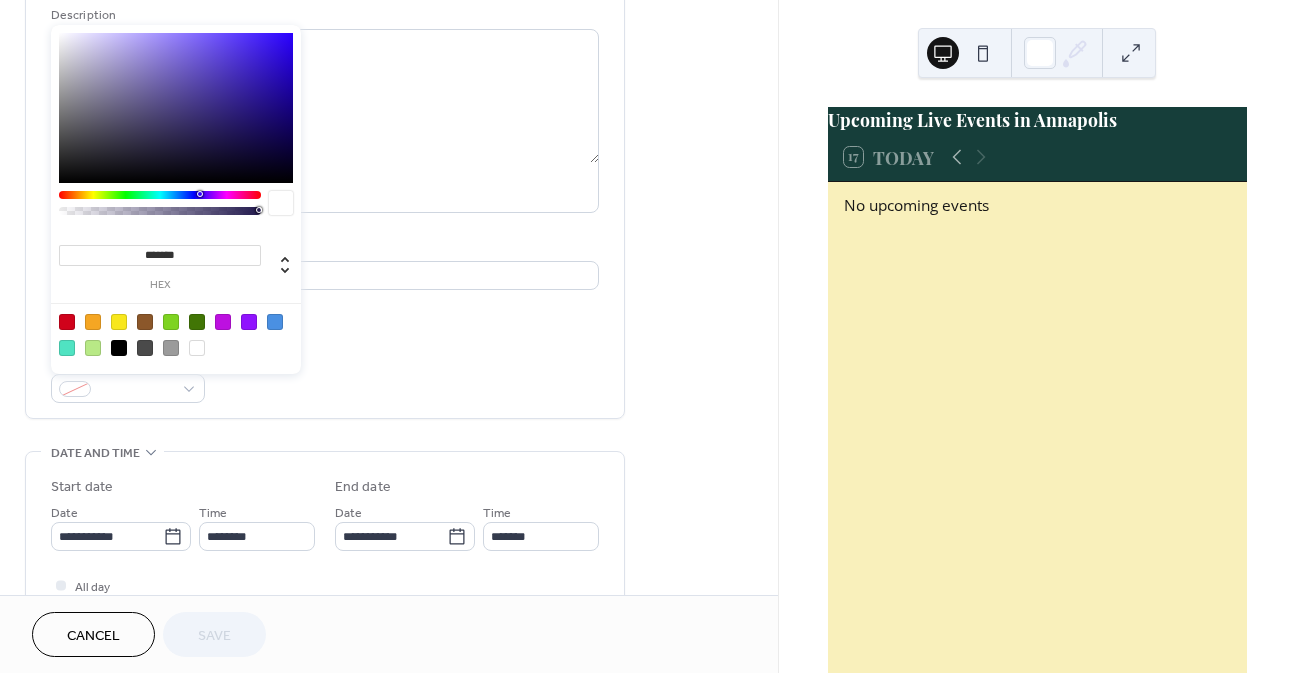 drag, startPoint x: 196, startPoint y: 250, endPoint x: 121, endPoint y: 239, distance: 75.802376 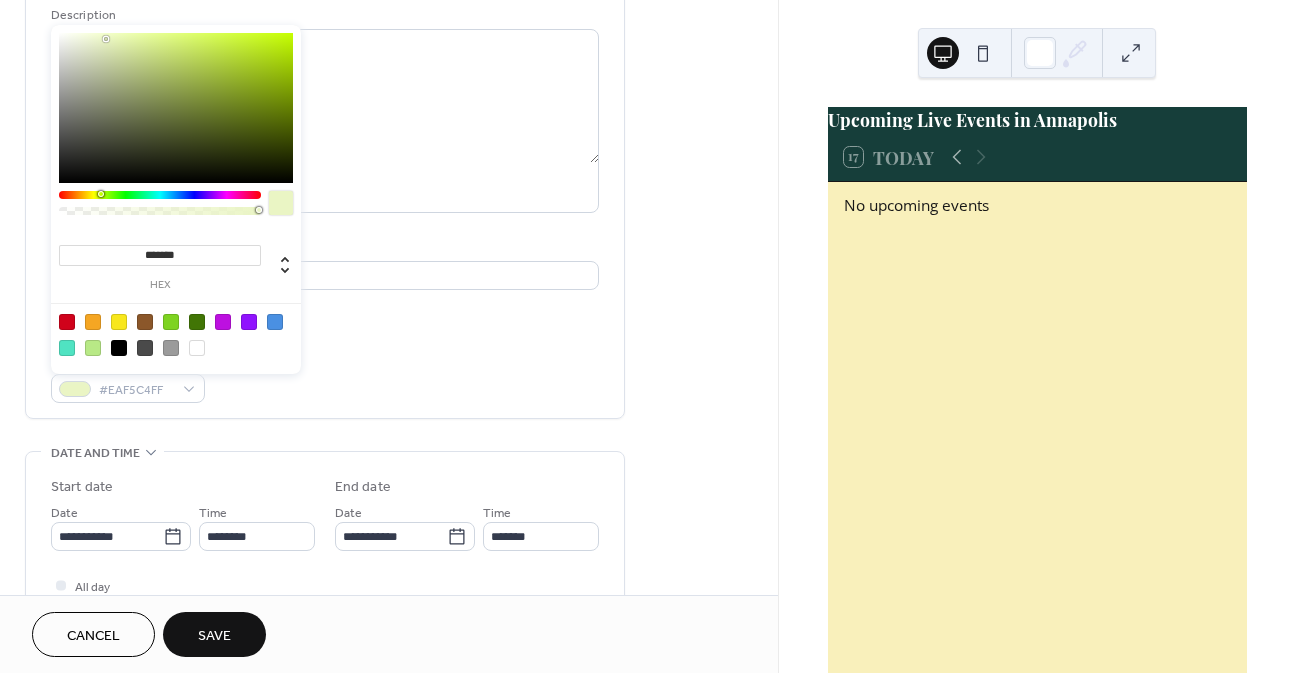 type on "********" 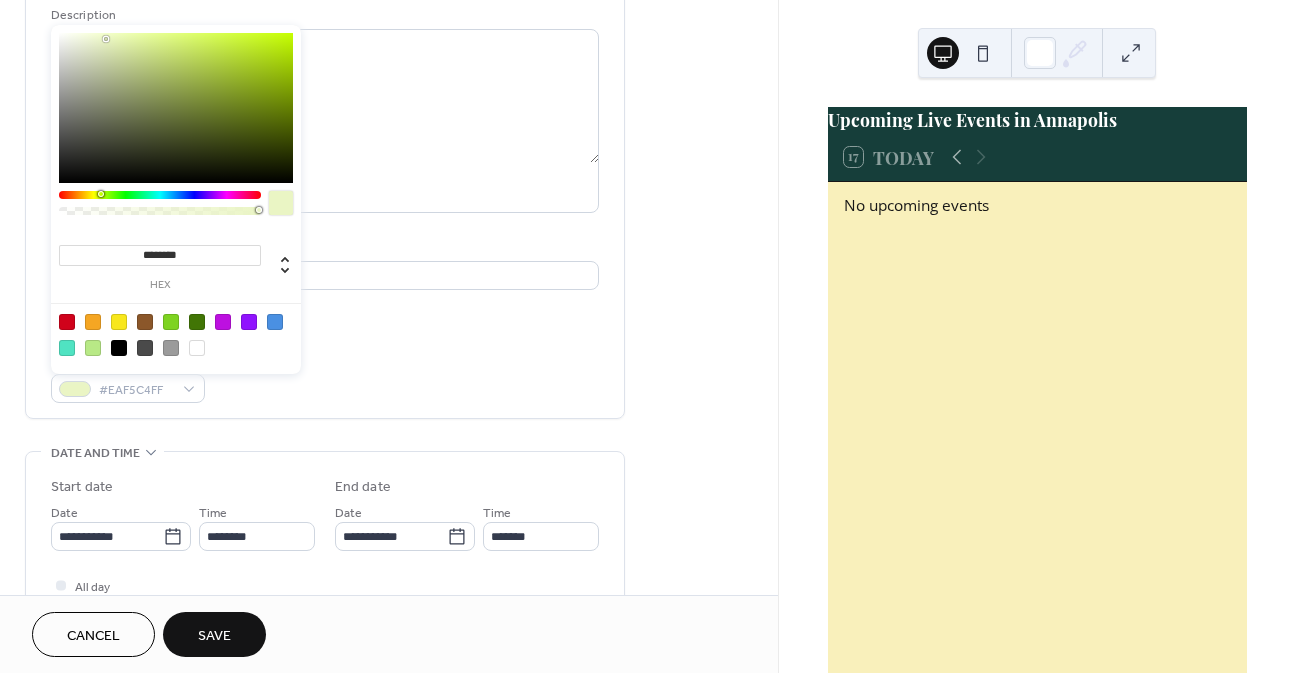 click on "Link to Google Maps" at bounding box center [325, 315] 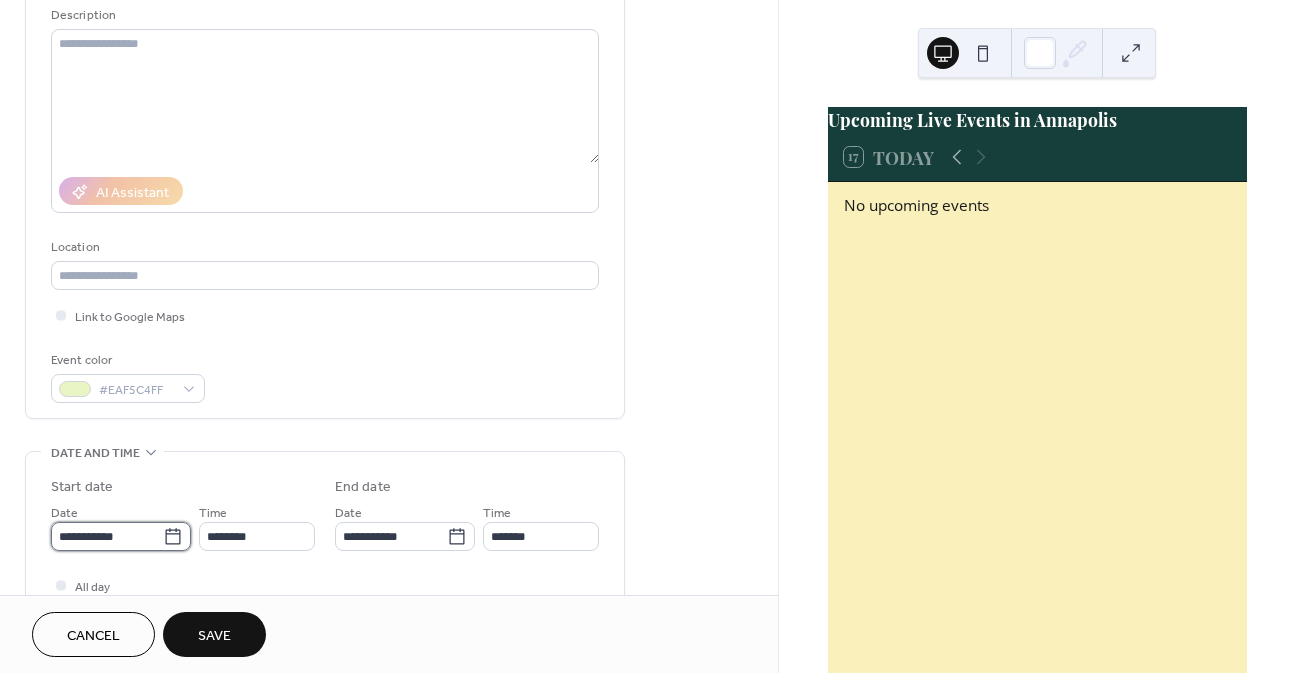 click on "**********" at bounding box center (107, 536) 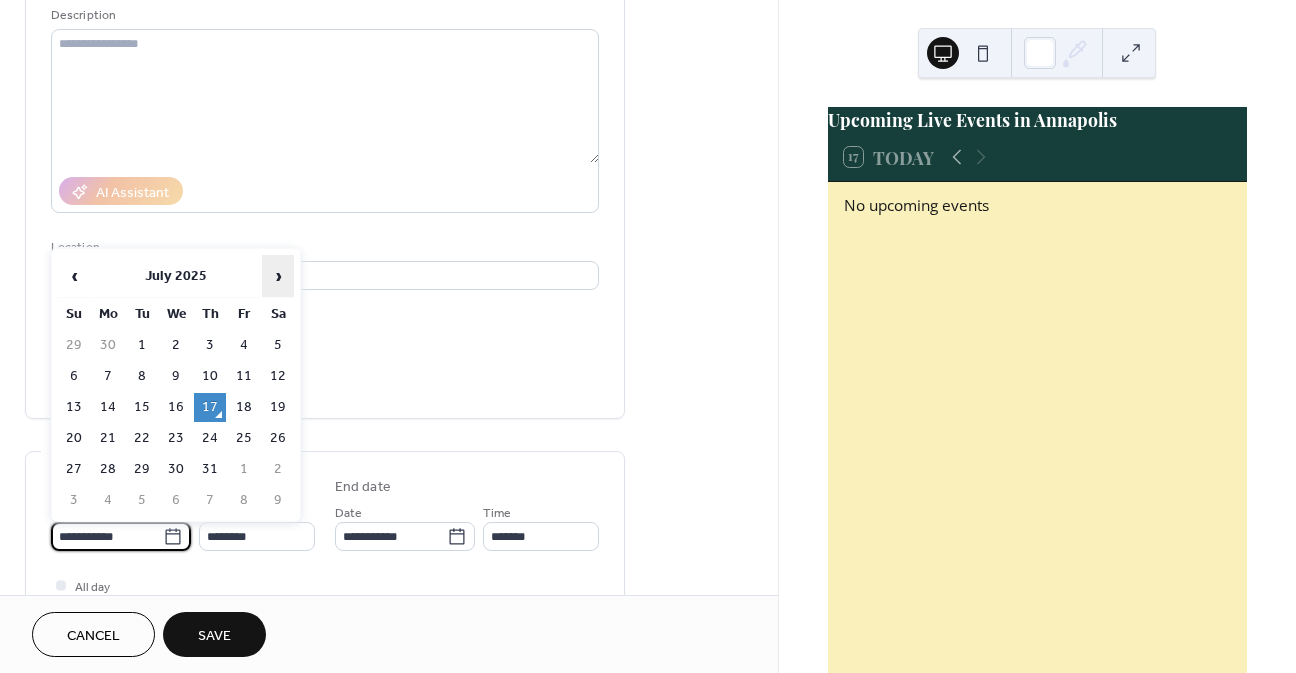 click on "›" at bounding box center [278, 276] 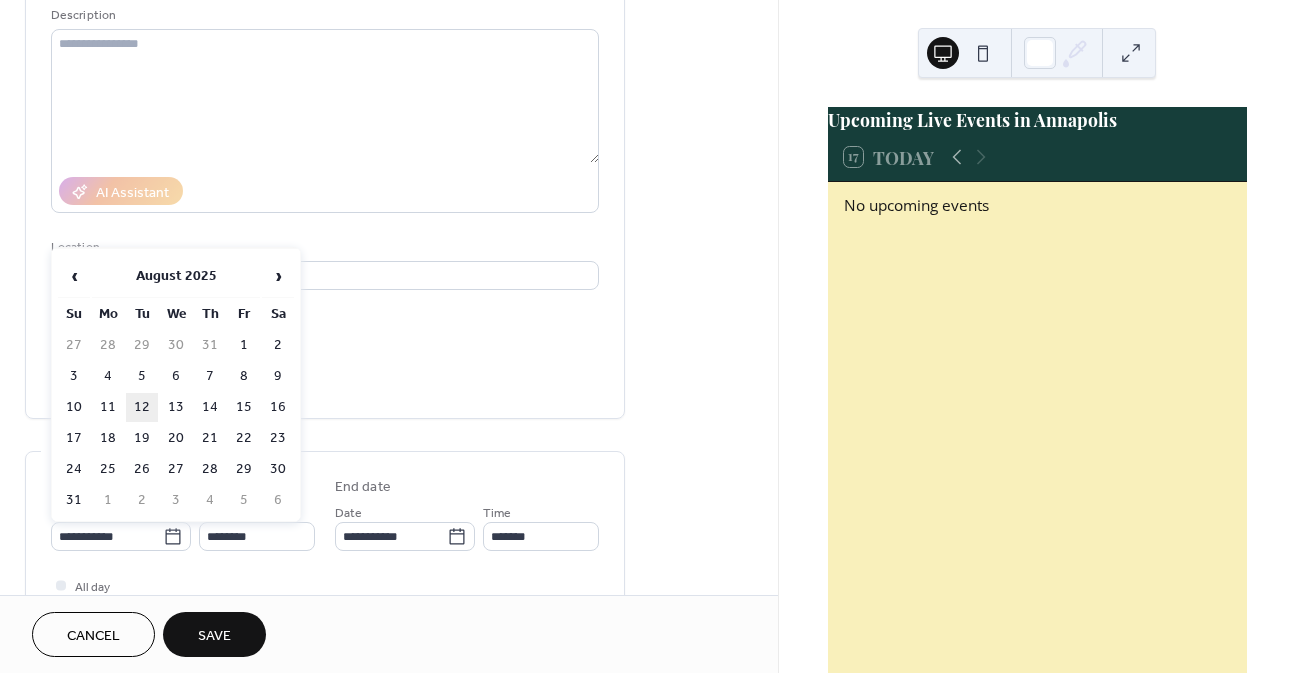click on "12" at bounding box center (142, 407) 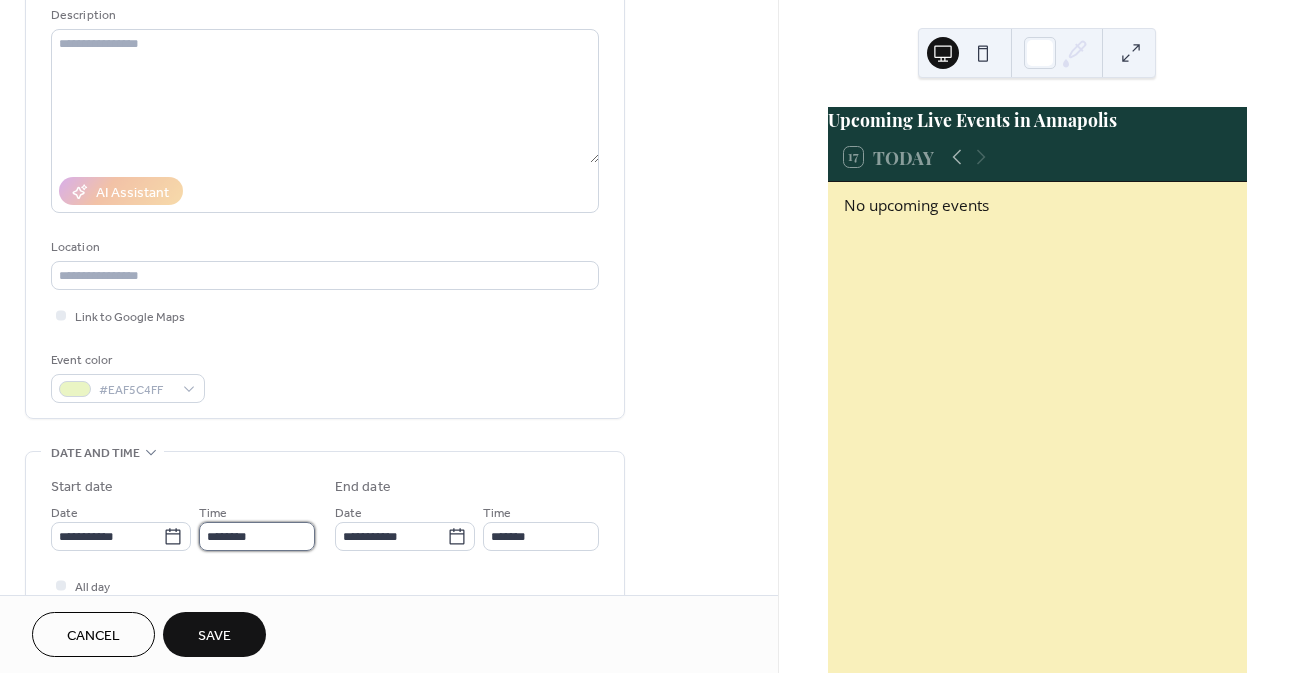 click on "********" at bounding box center [257, 536] 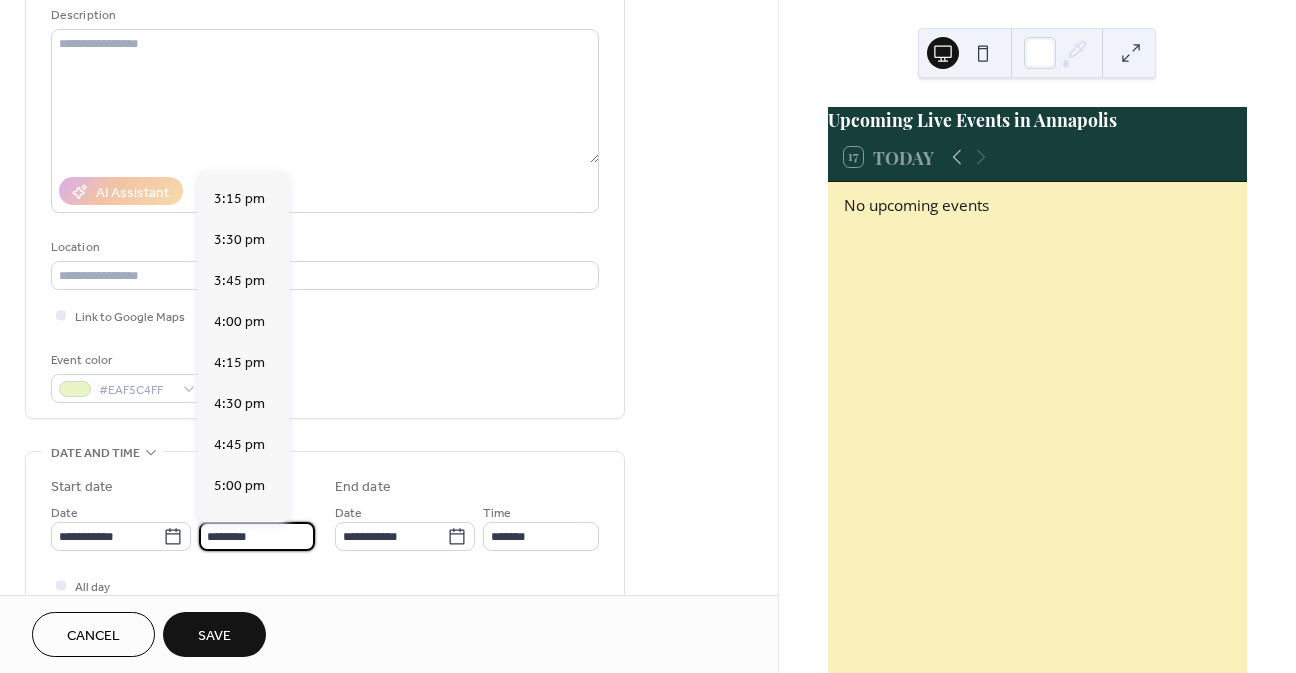 scroll, scrollTop: 2668, scrollLeft: 0, axis: vertical 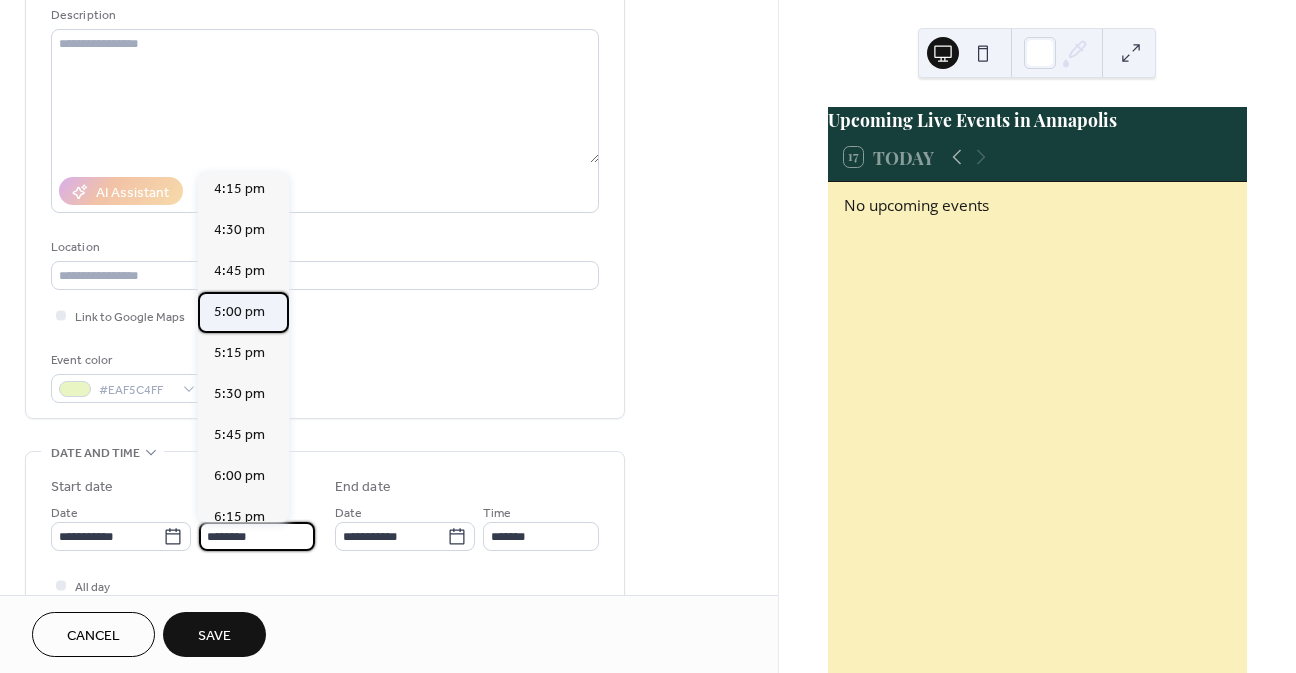click on "5:00 pm" at bounding box center [239, 312] 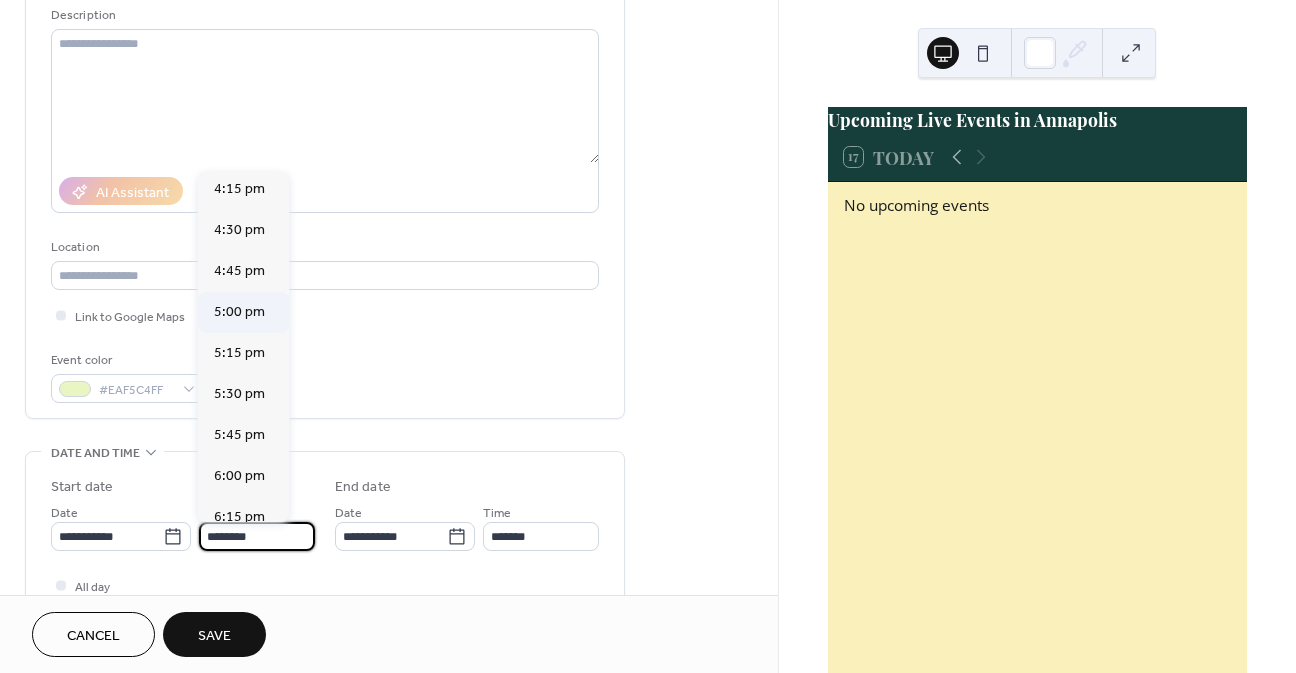 type on "*******" 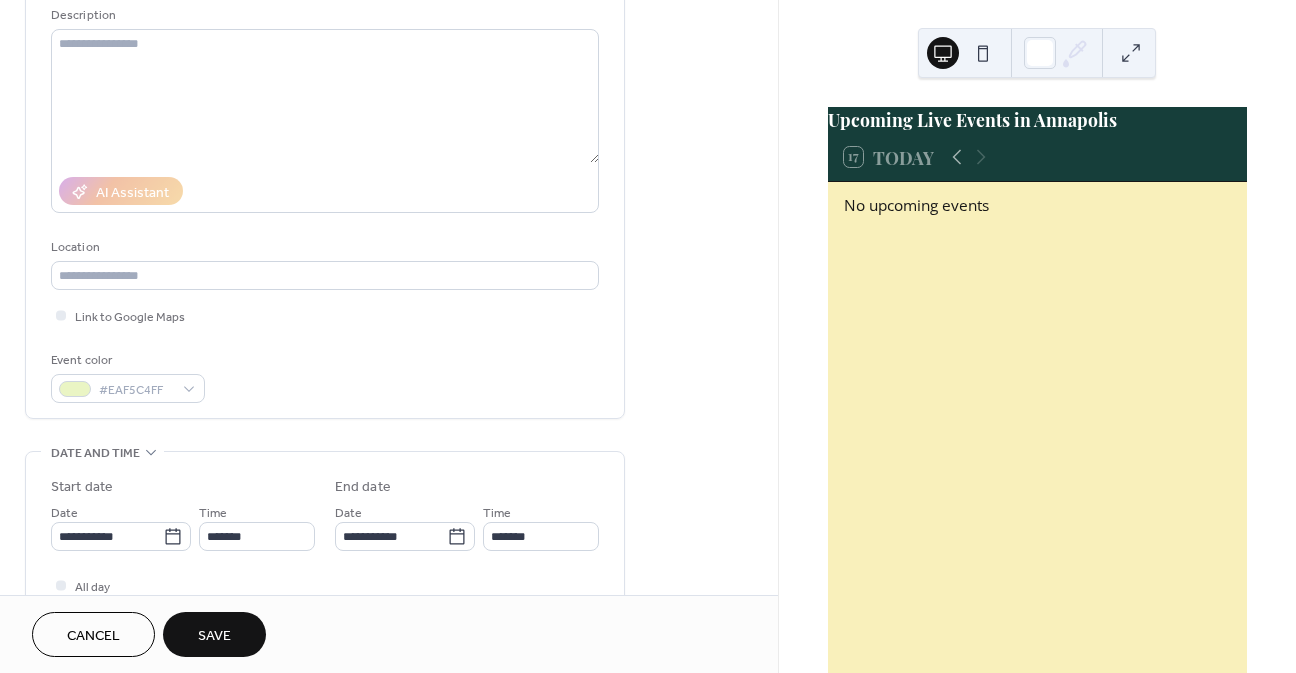 scroll, scrollTop: 1, scrollLeft: 0, axis: vertical 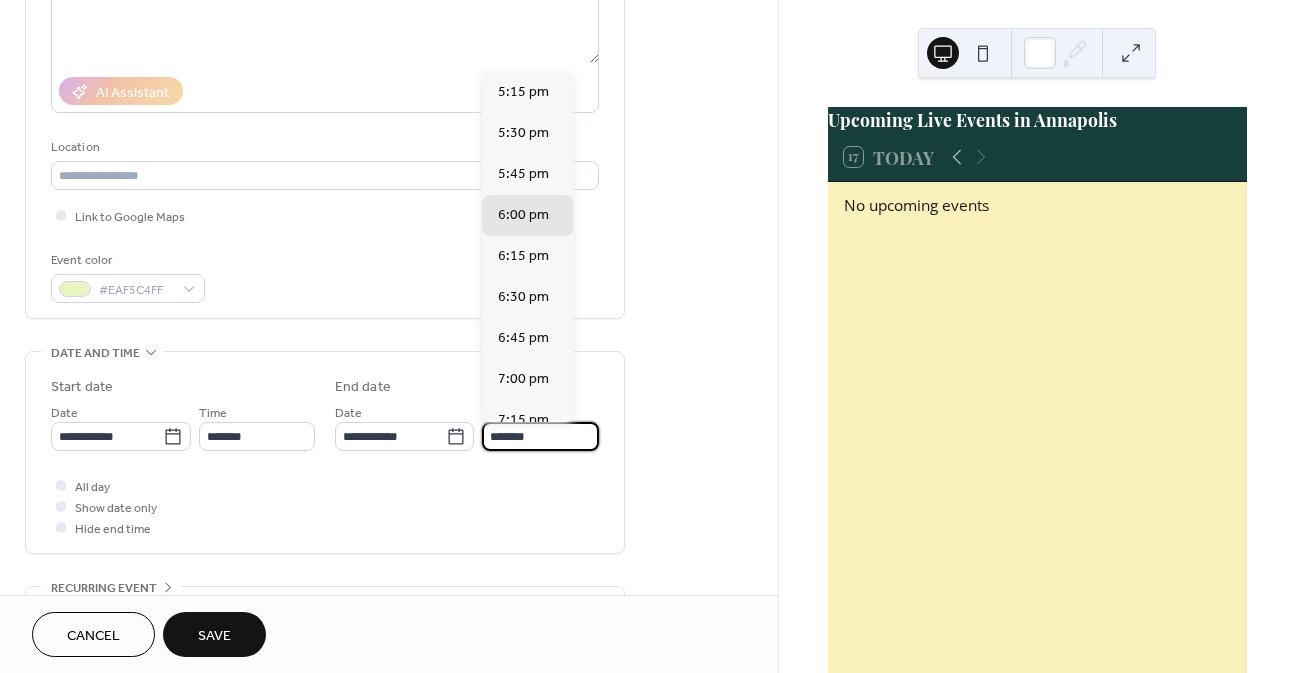 click on "*******" at bounding box center [540, 436] 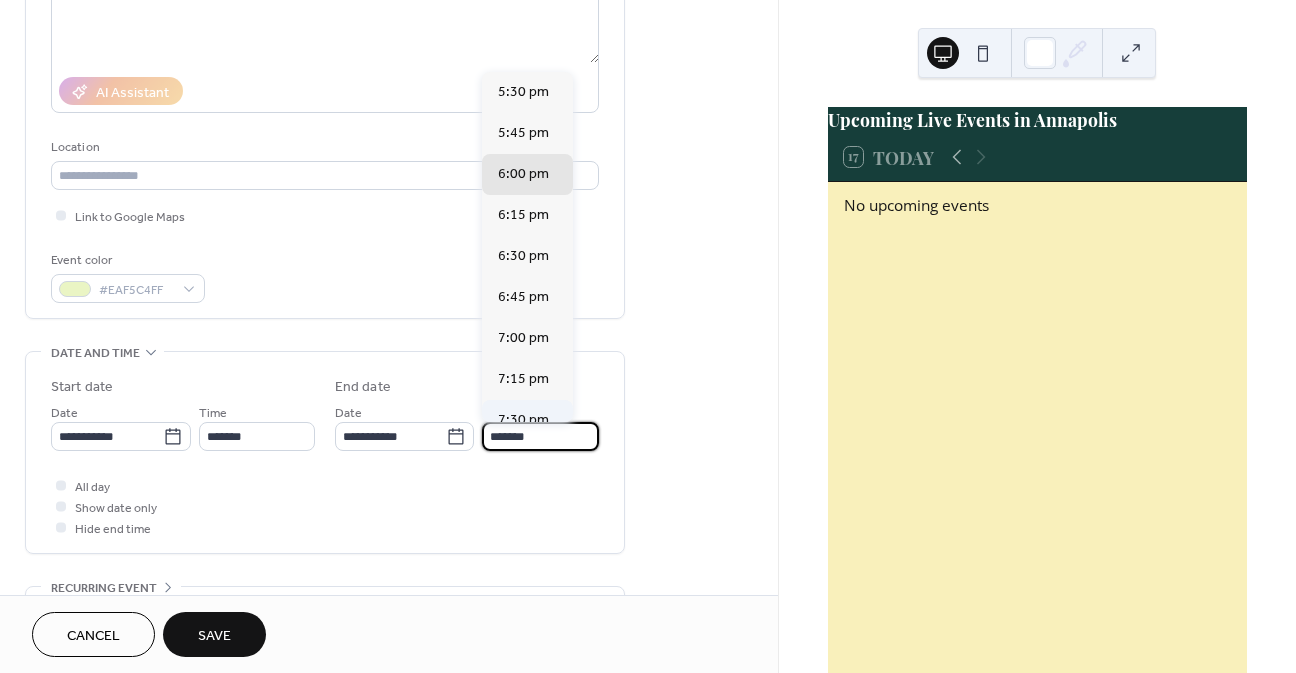 scroll, scrollTop: 100, scrollLeft: 0, axis: vertical 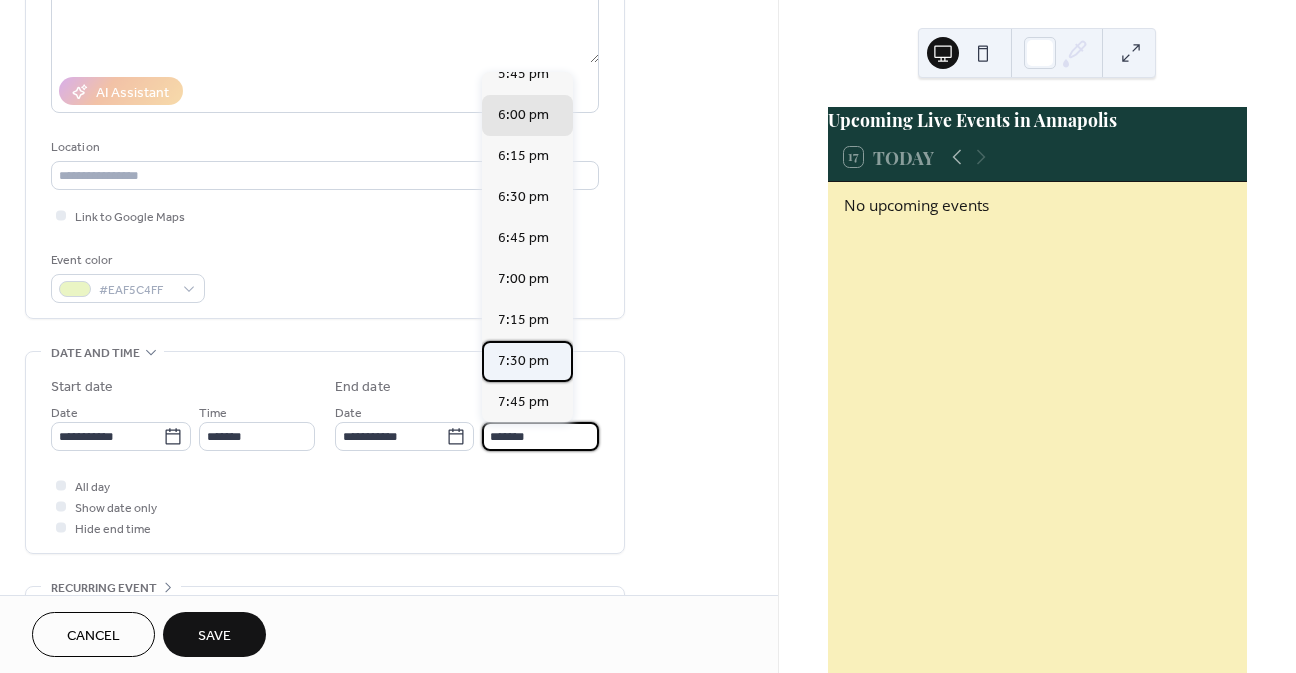 click on "7:30 pm" at bounding box center (523, 361) 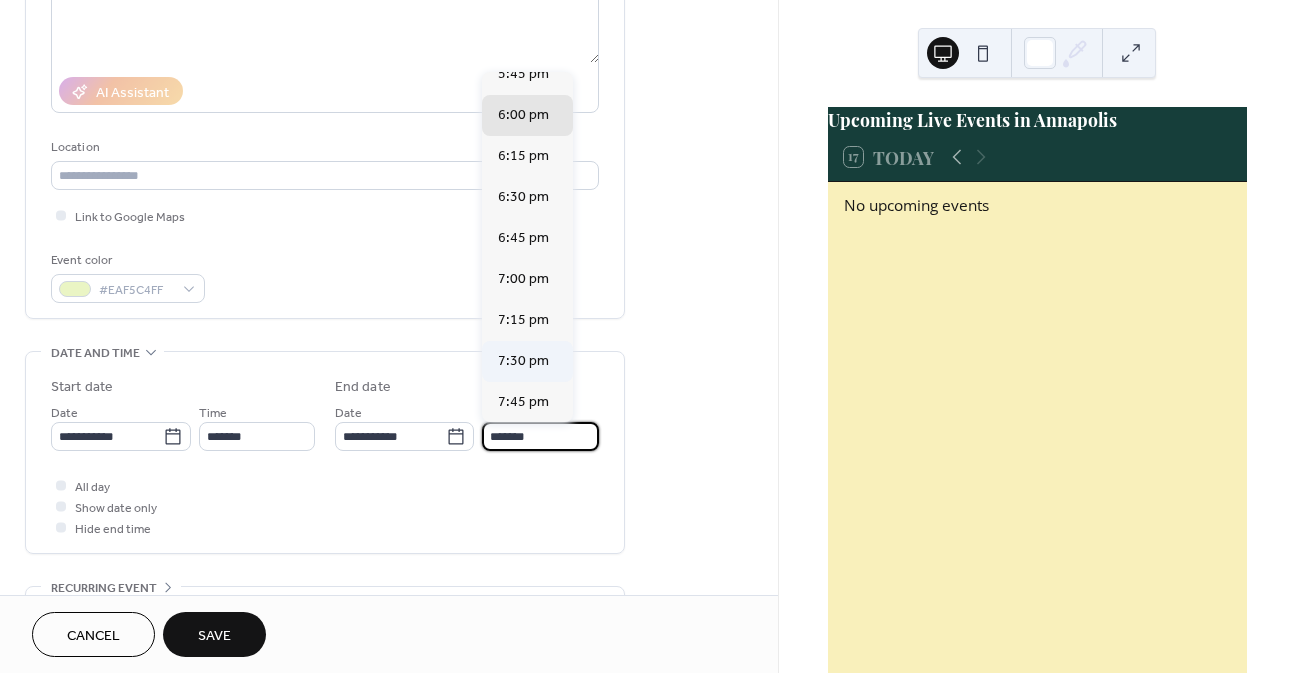 type on "*******" 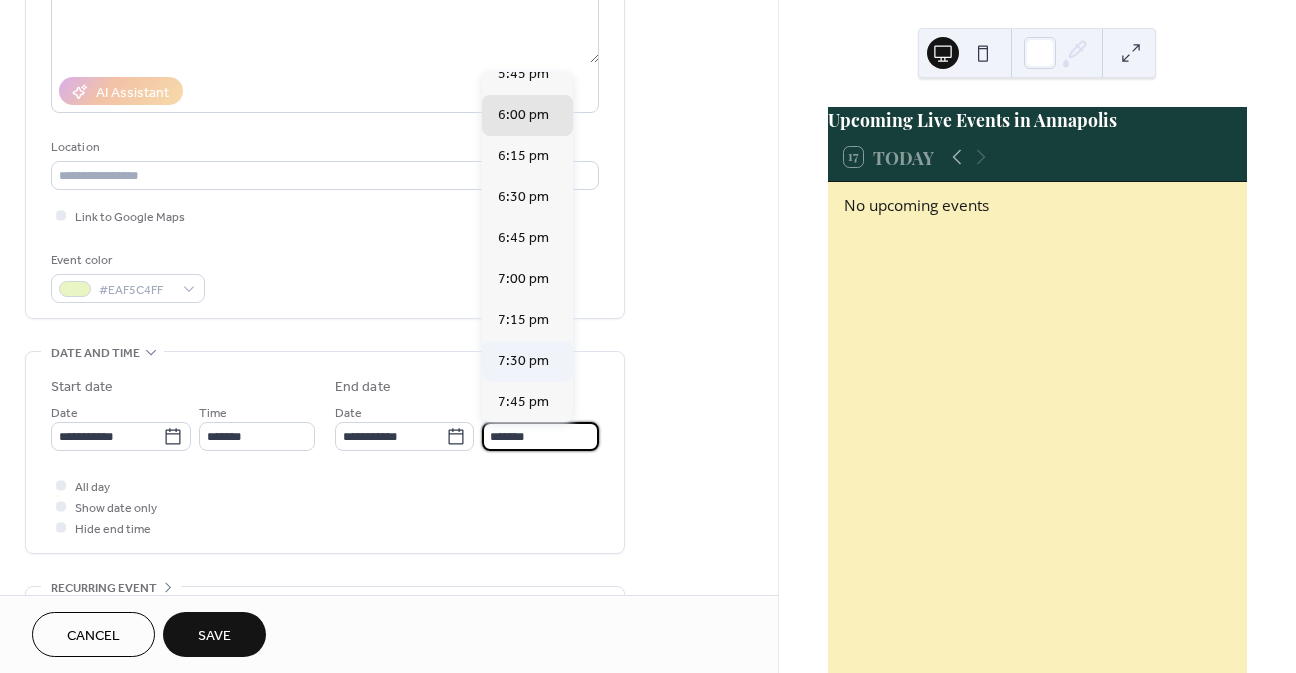 scroll, scrollTop: 0, scrollLeft: 0, axis: both 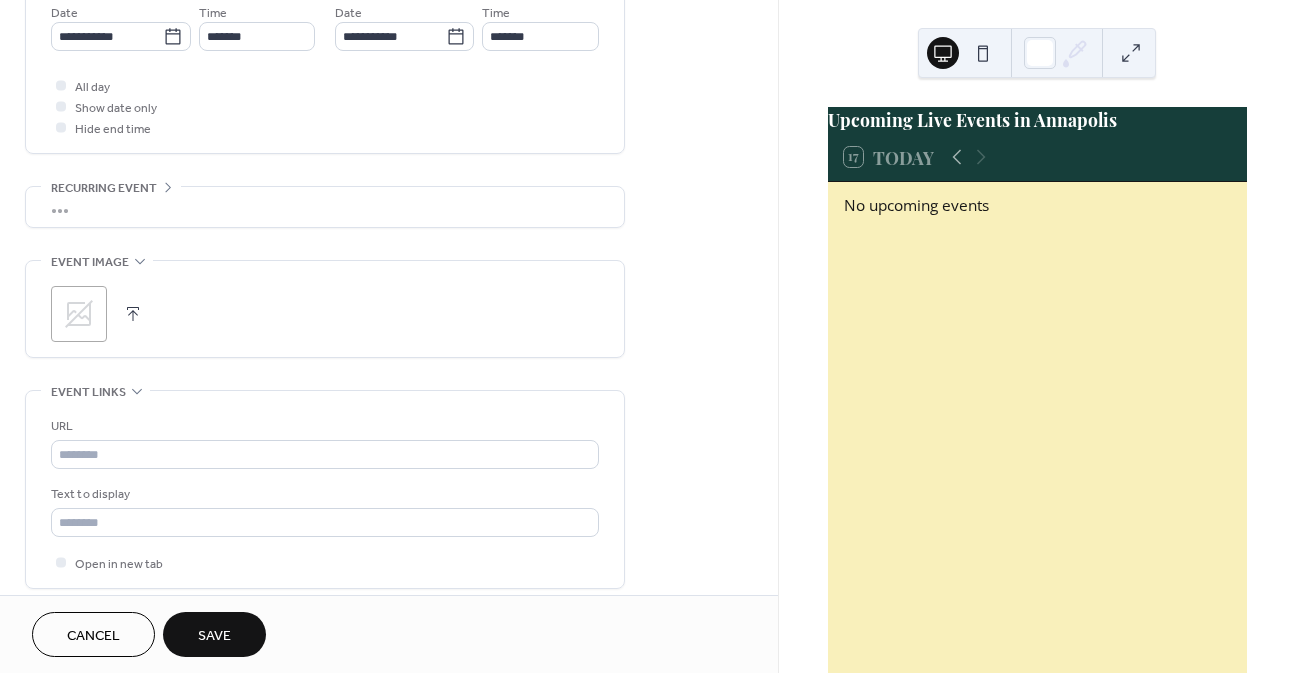 click at bounding box center [133, 314] 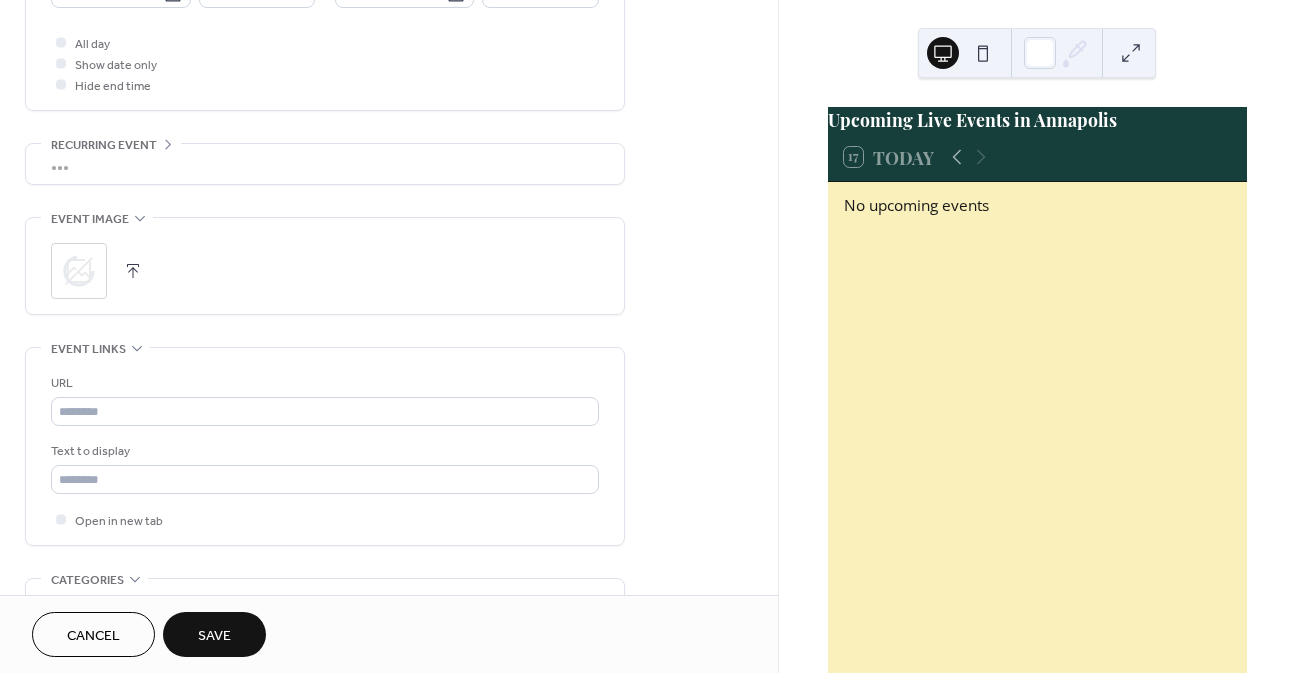 scroll, scrollTop: 900, scrollLeft: 0, axis: vertical 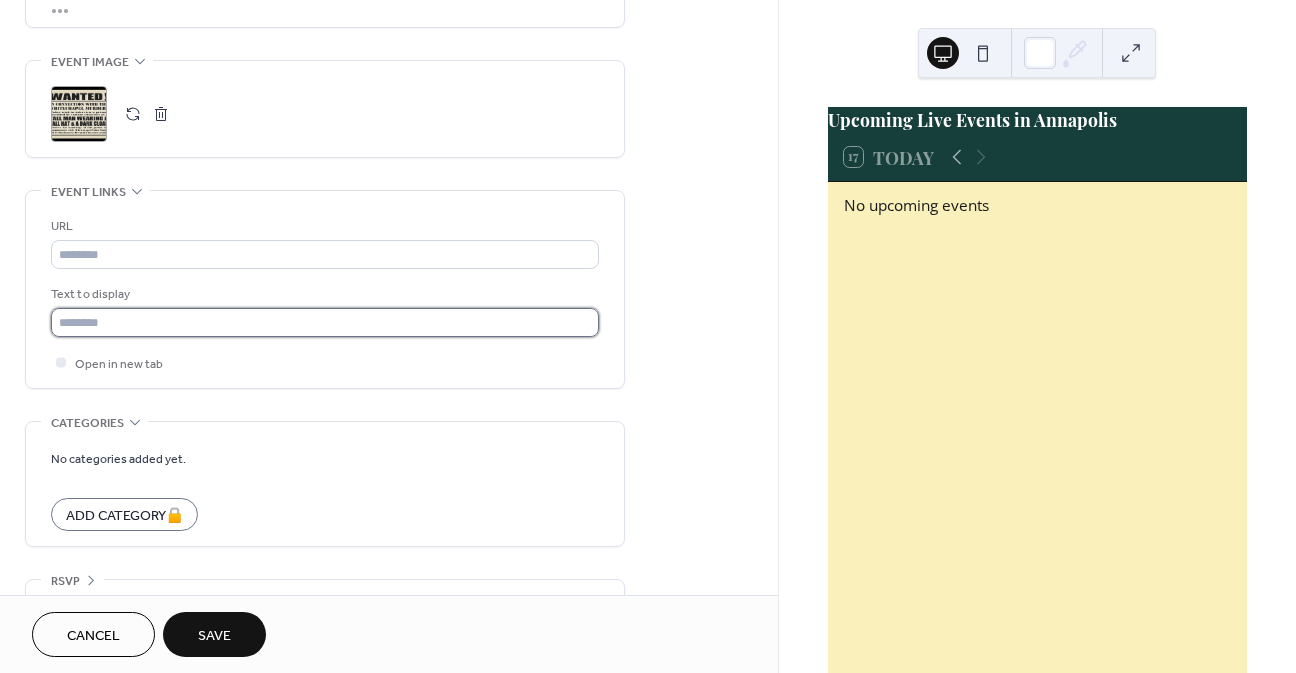 click at bounding box center (325, 322) 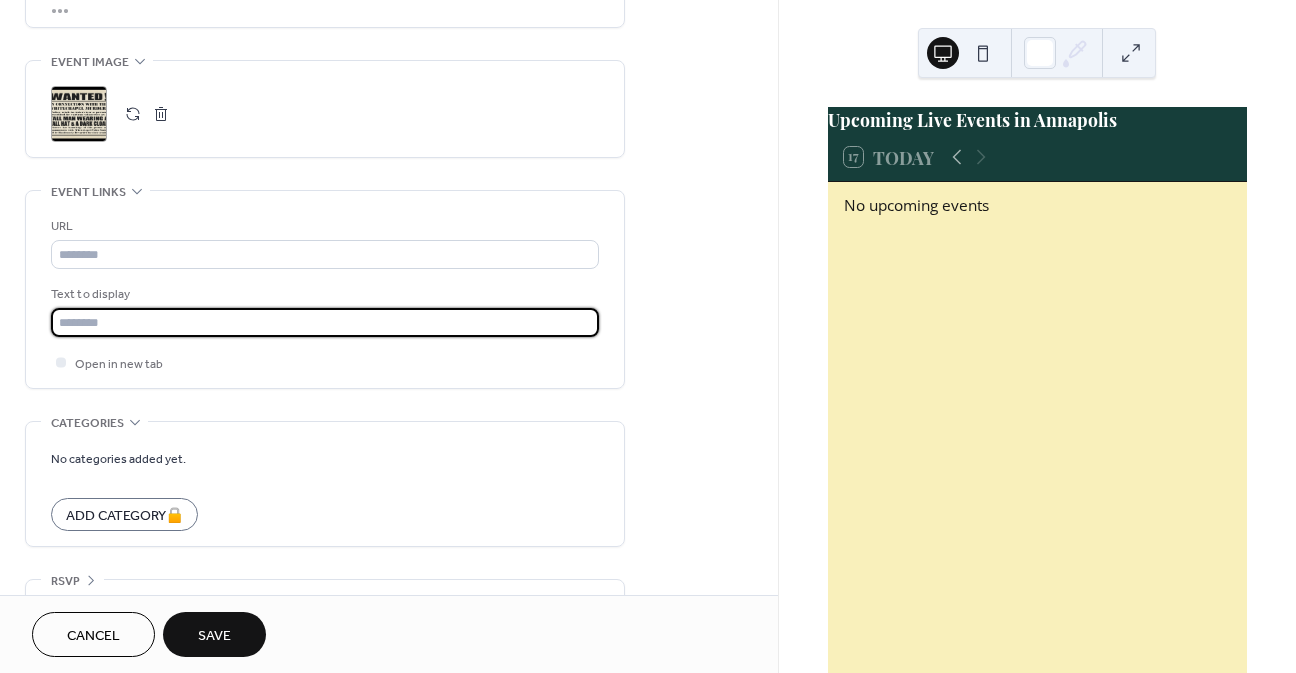 type on "*******" 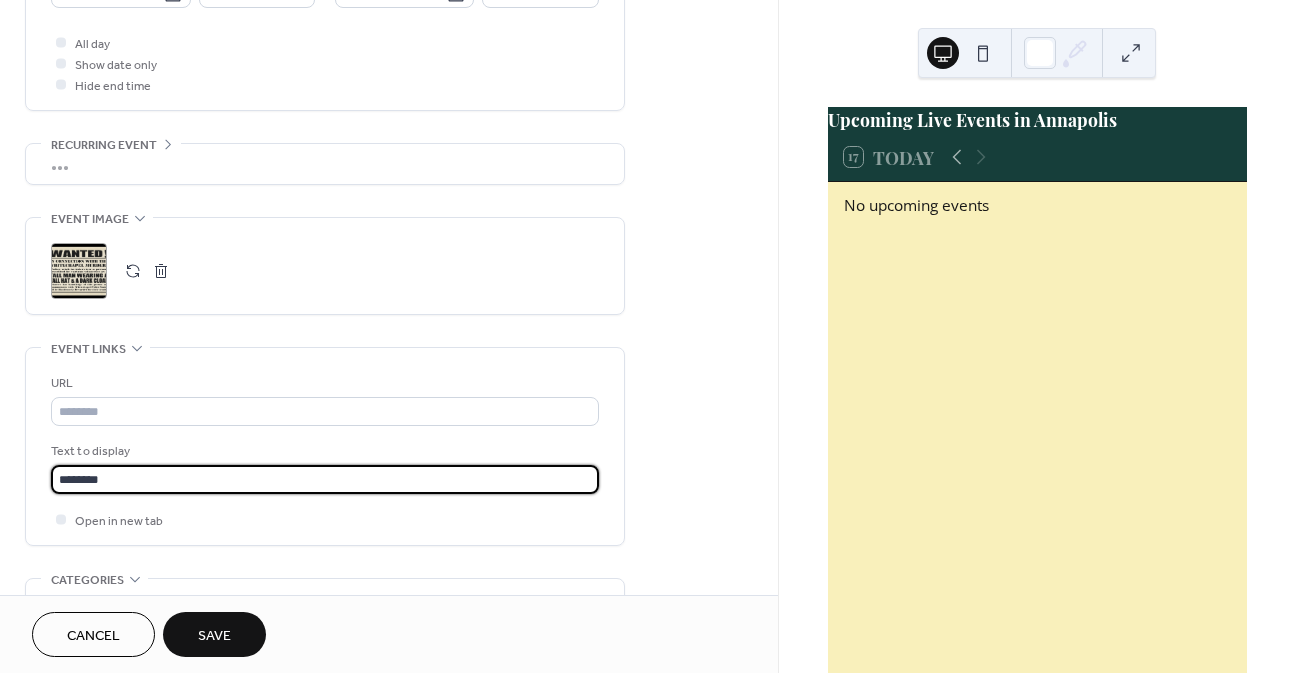 scroll, scrollTop: 700, scrollLeft: 0, axis: vertical 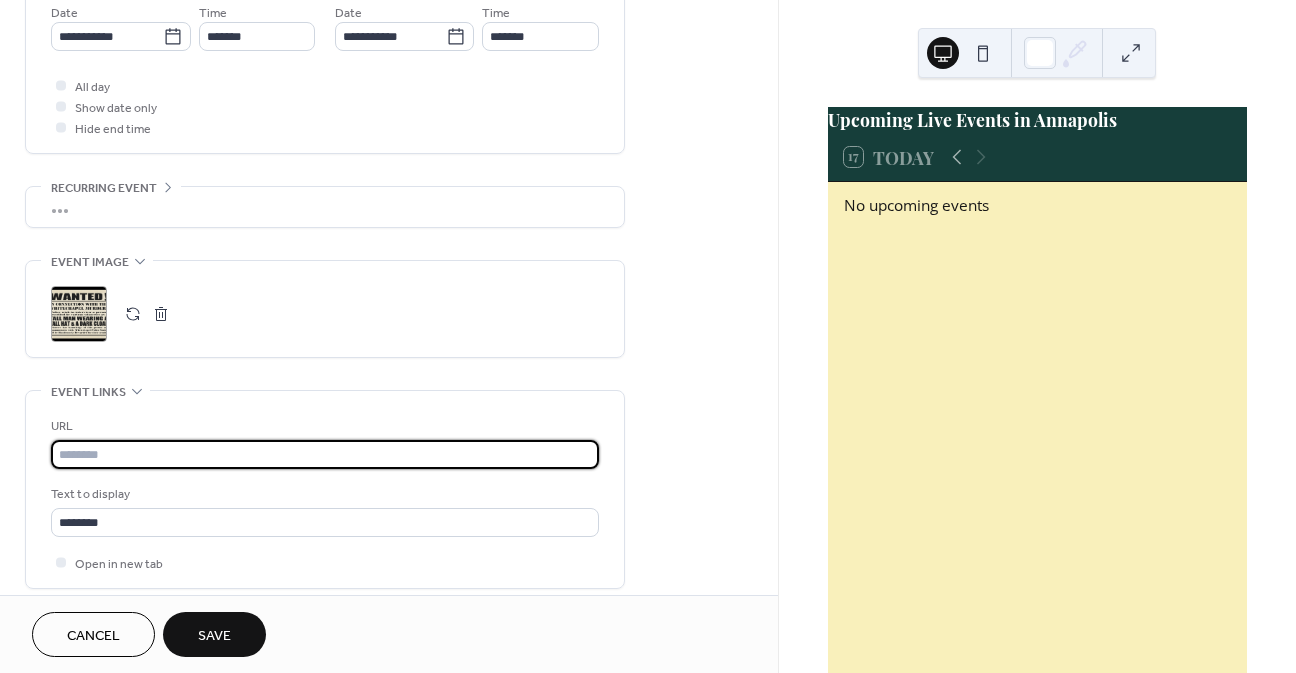 paste on "**********" 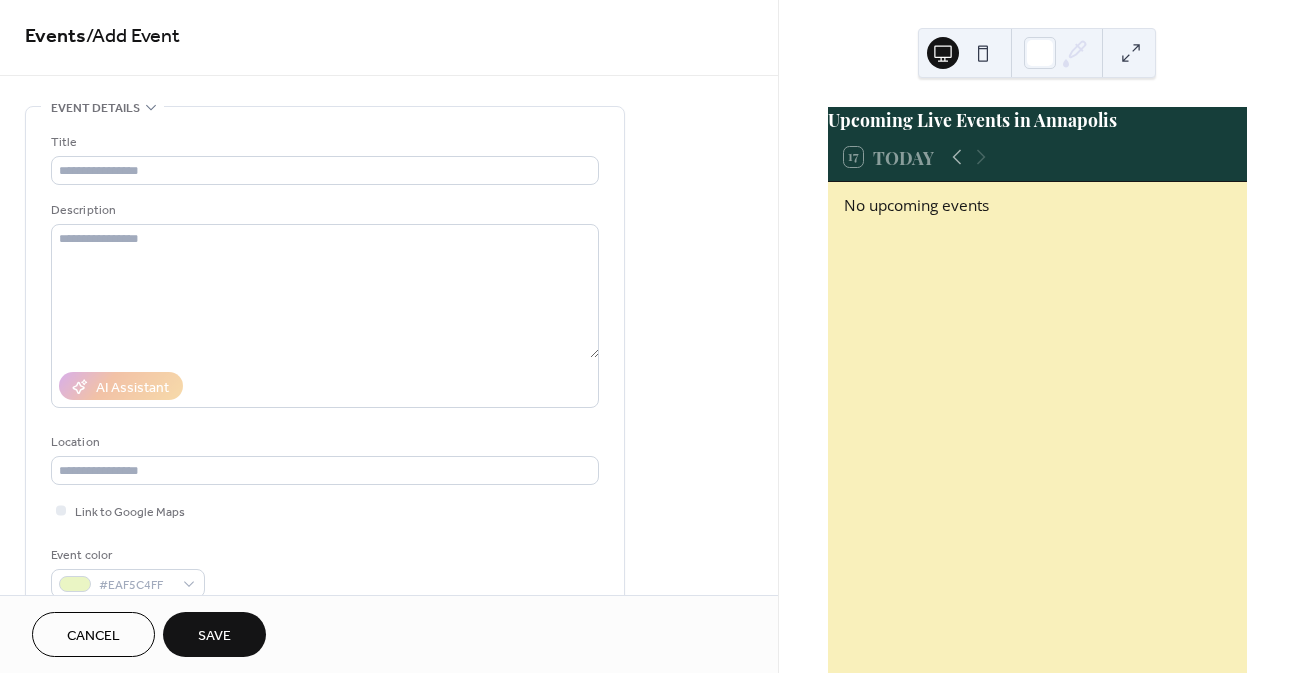 scroll, scrollTop: 0, scrollLeft: 0, axis: both 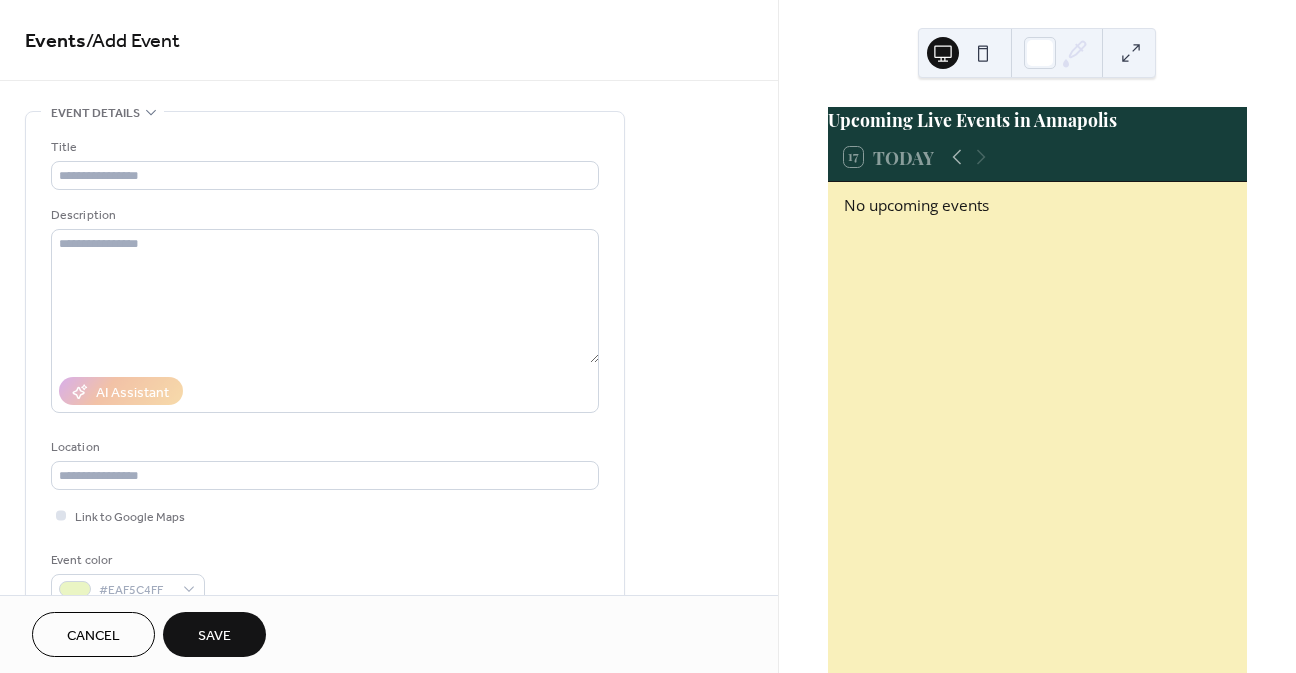 type on "**********" 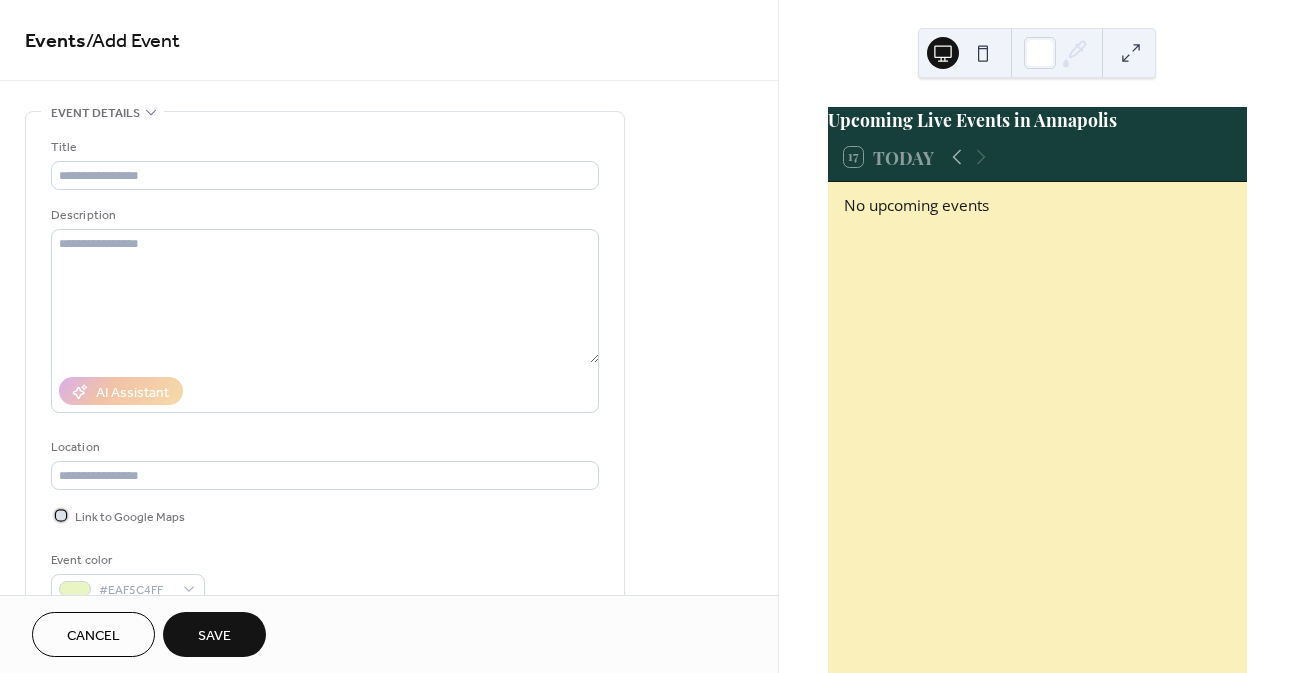 click at bounding box center (61, 515) 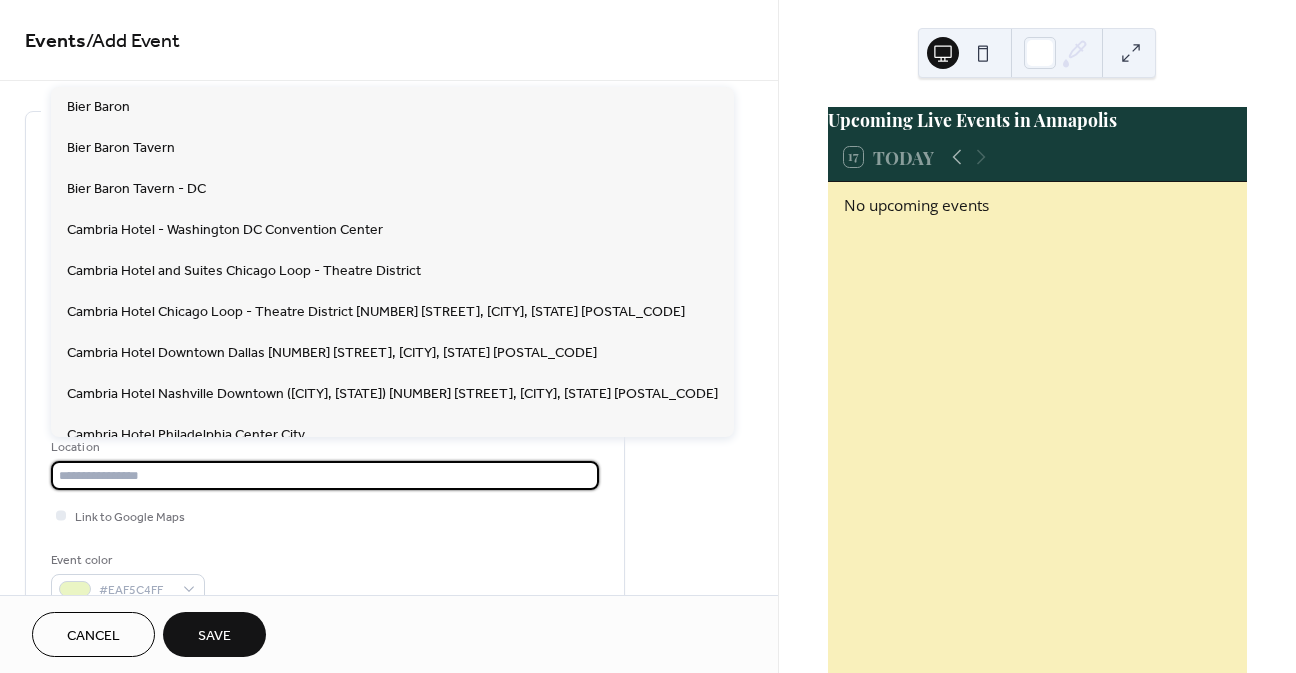 click at bounding box center [325, 475] 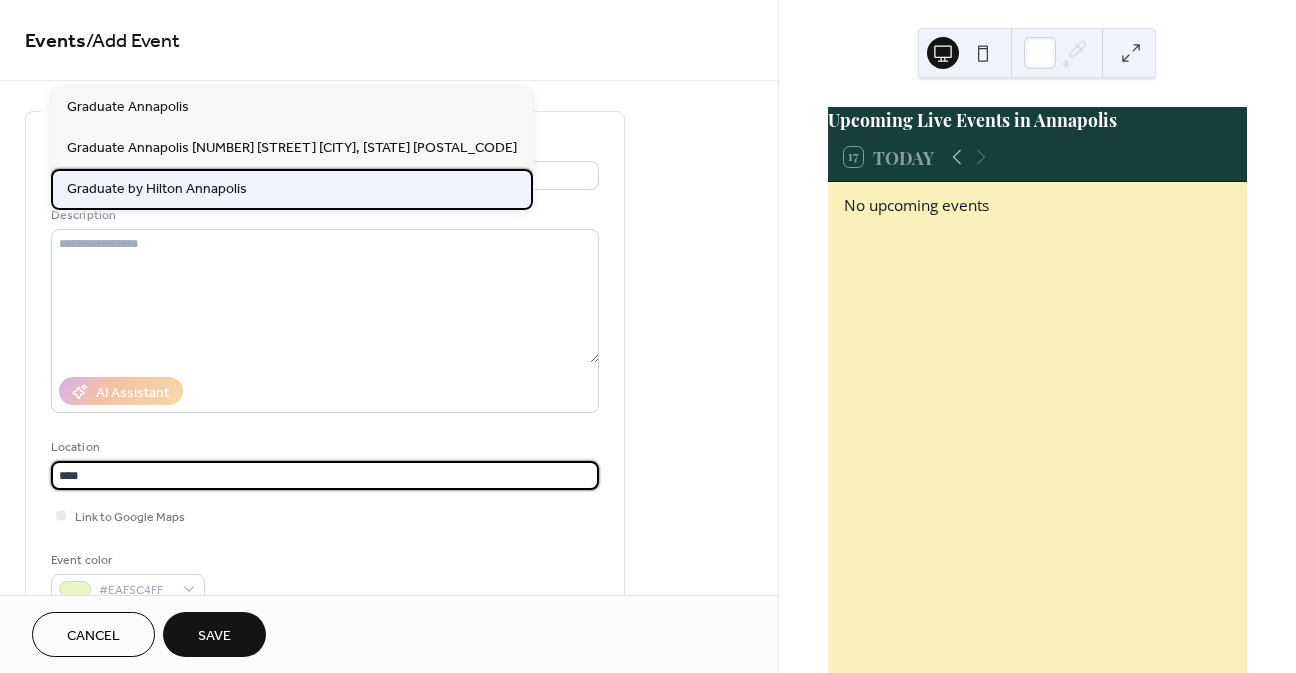 click on "Graduate by Hilton Annapolis" at bounding box center (157, 189) 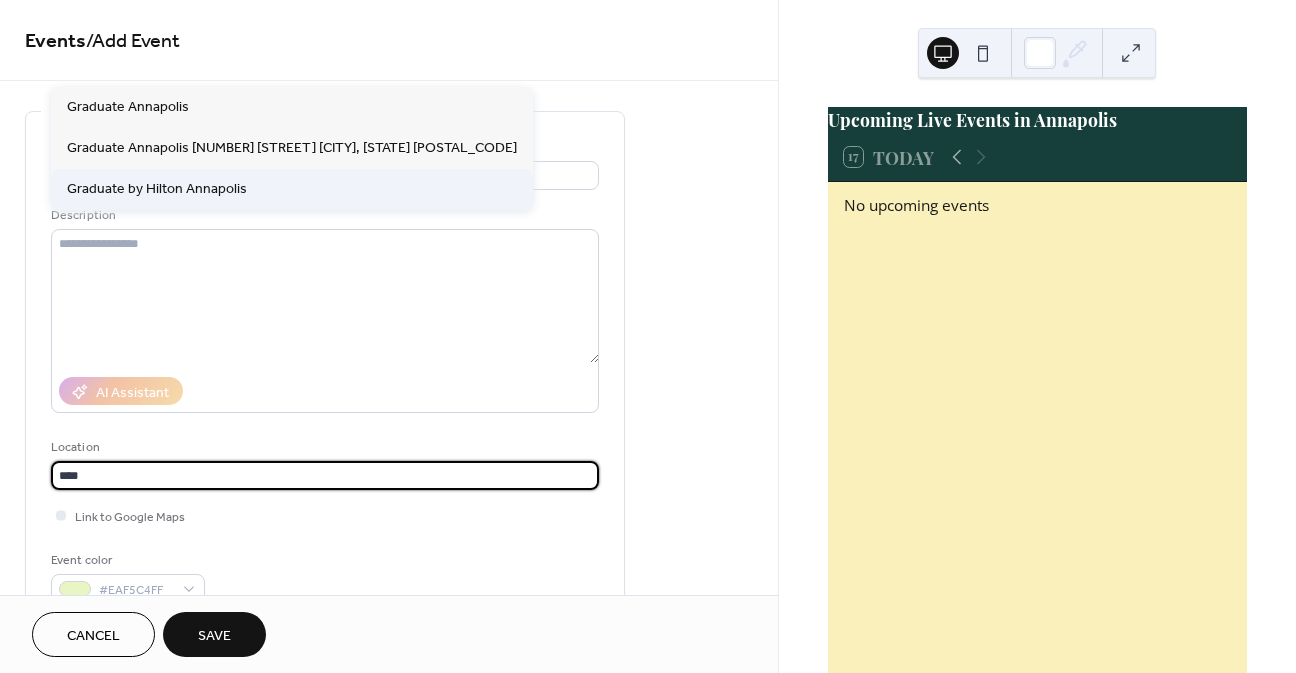 type on "**********" 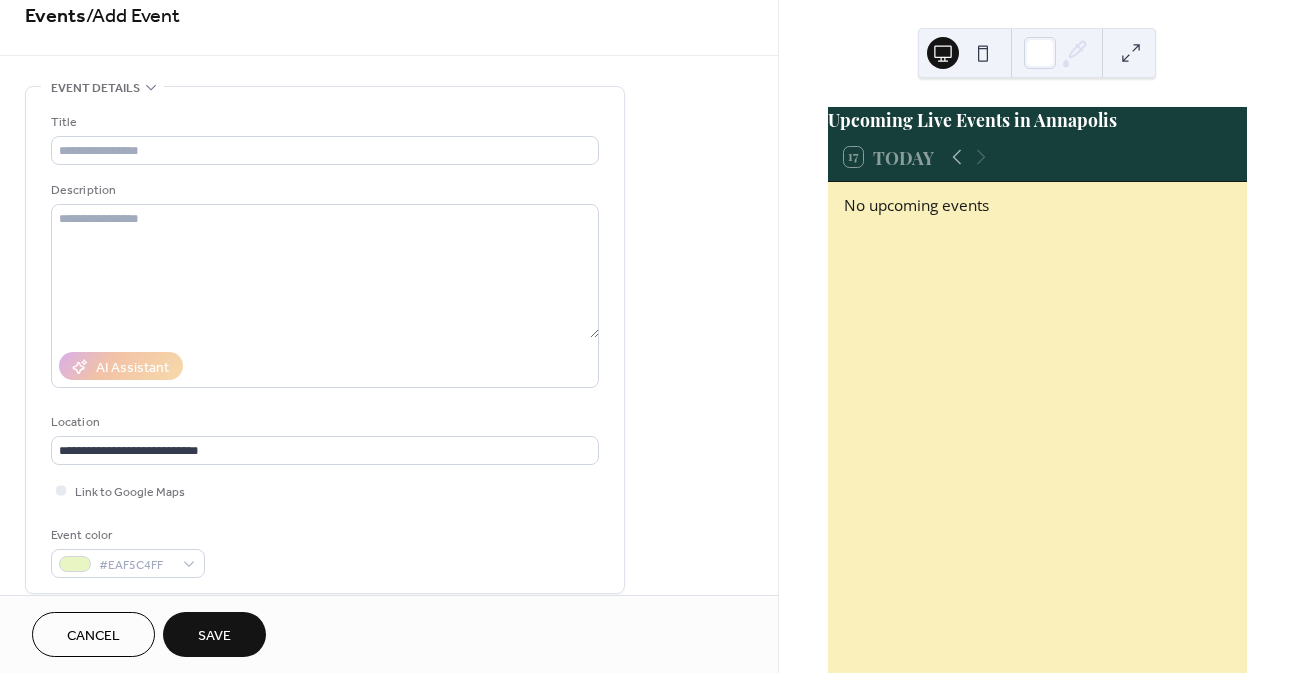 scroll, scrollTop: 0, scrollLeft: 0, axis: both 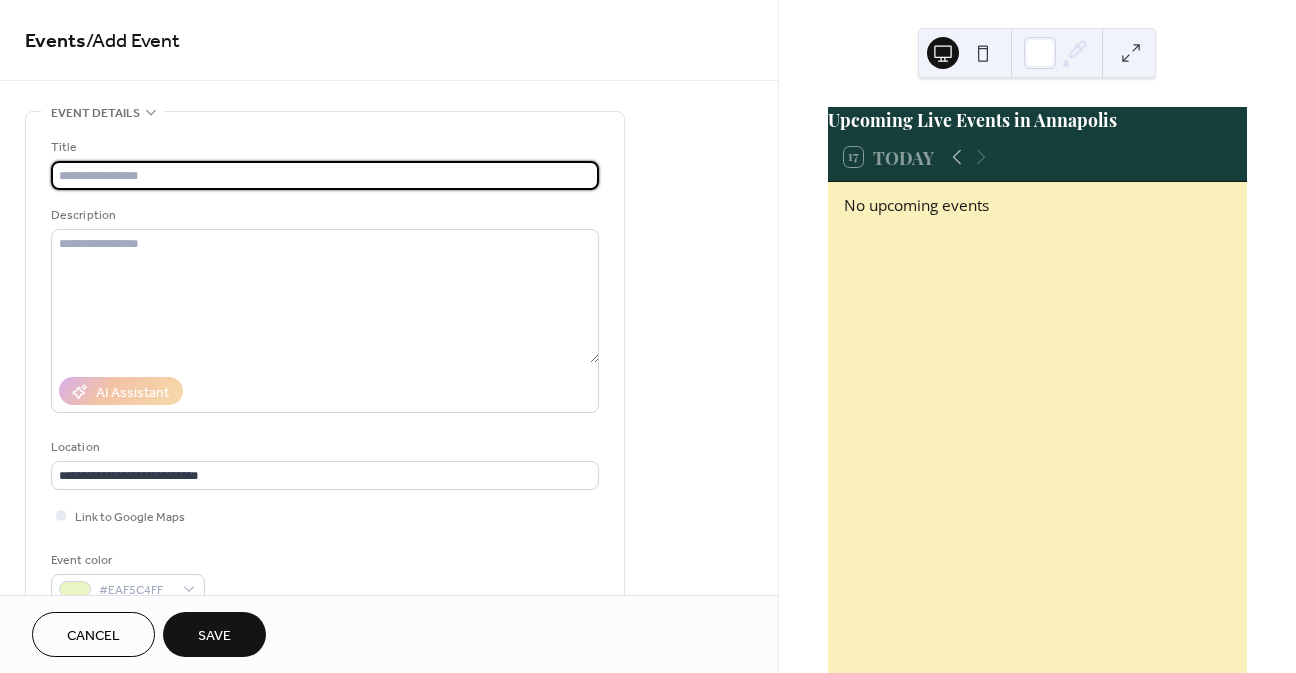 paste on "**********" 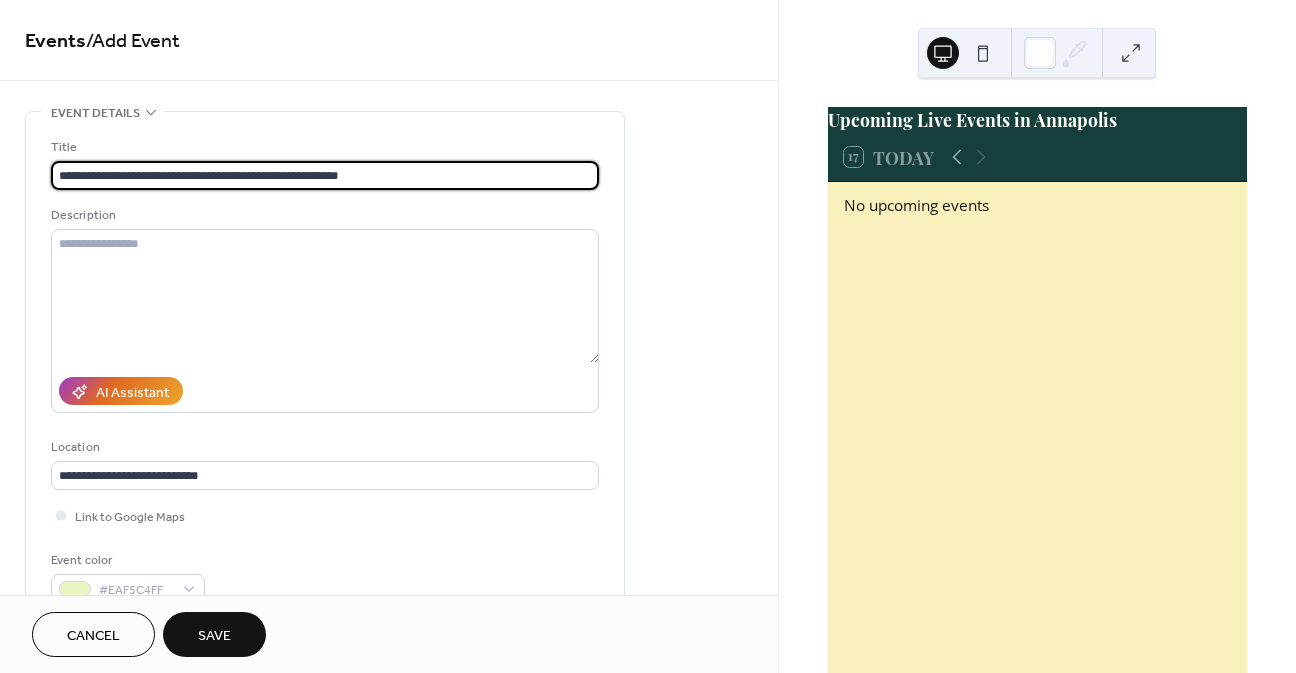 type on "**********" 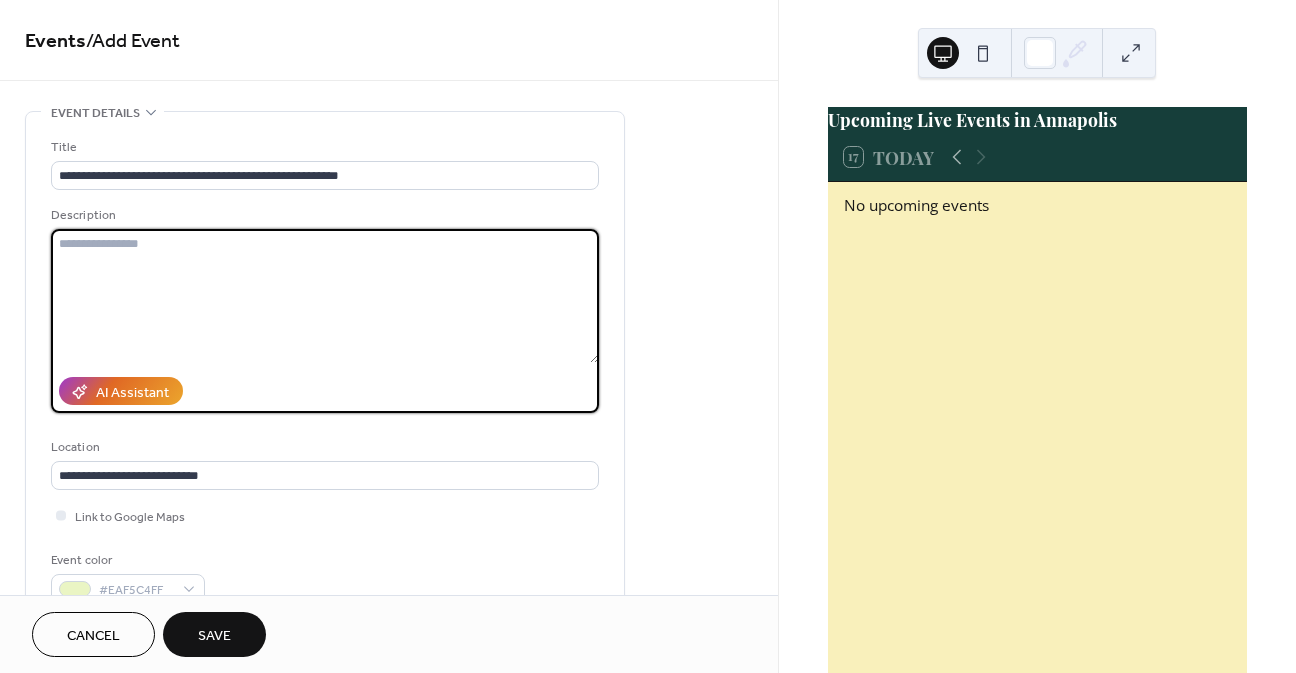 paste on "**********" 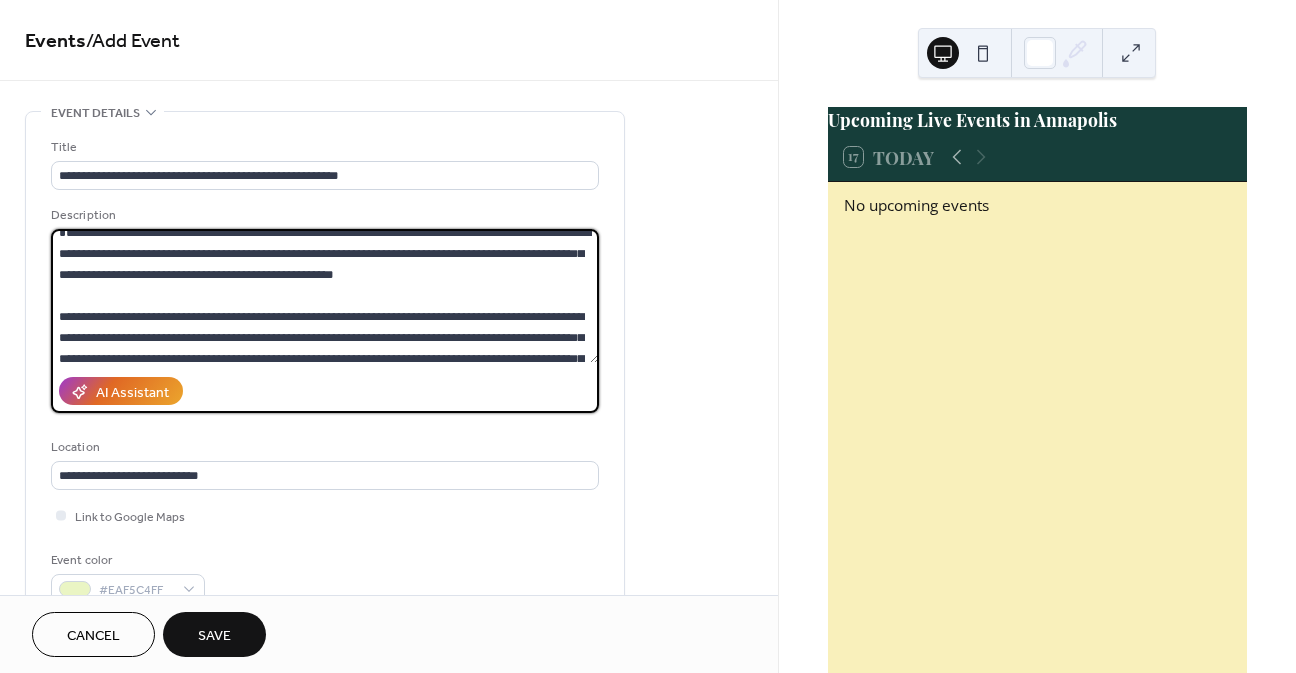 scroll, scrollTop: 0, scrollLeft: 0, axis: both 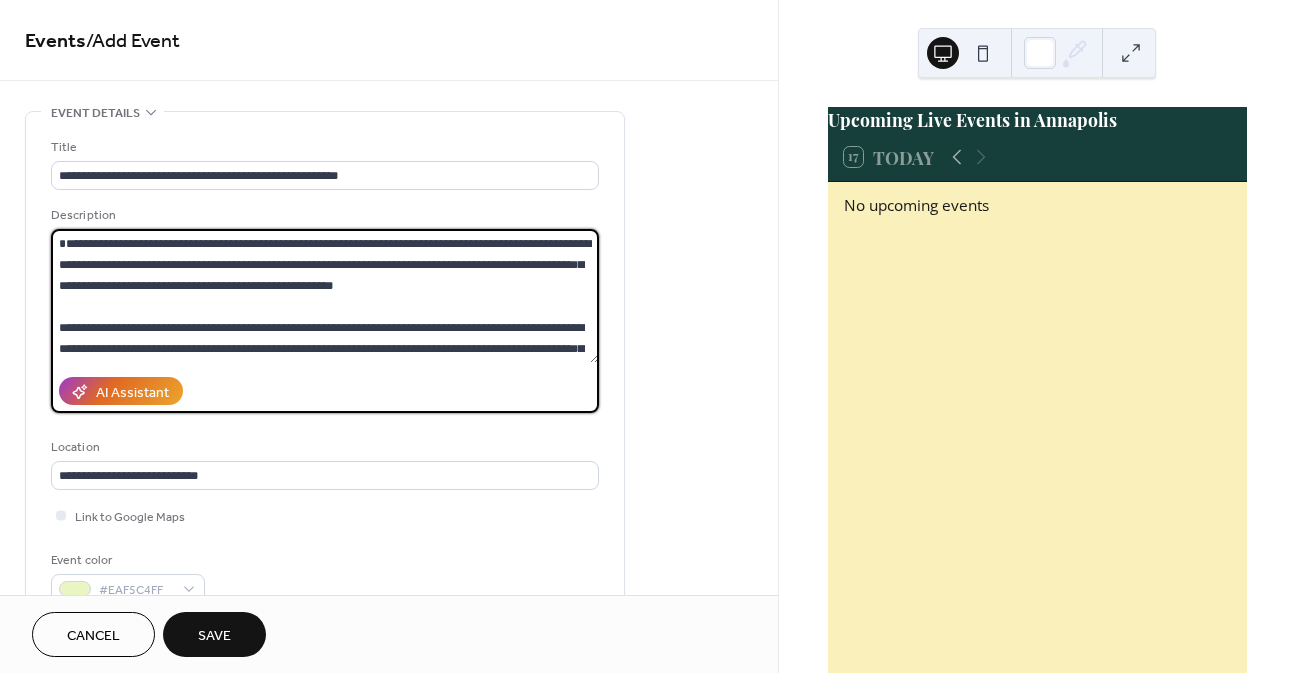 click at bounding box center [325, 296] 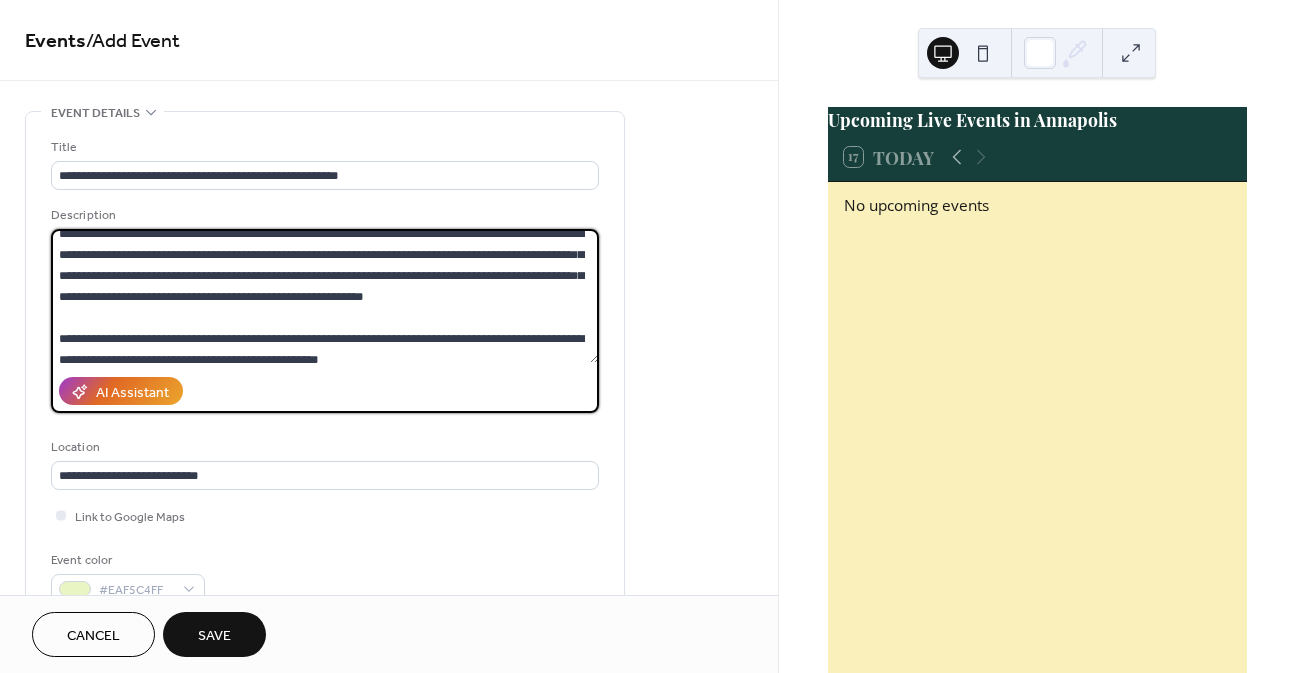 scroll, scrollTop: 504, scrollLeft: 0, axis: vertical 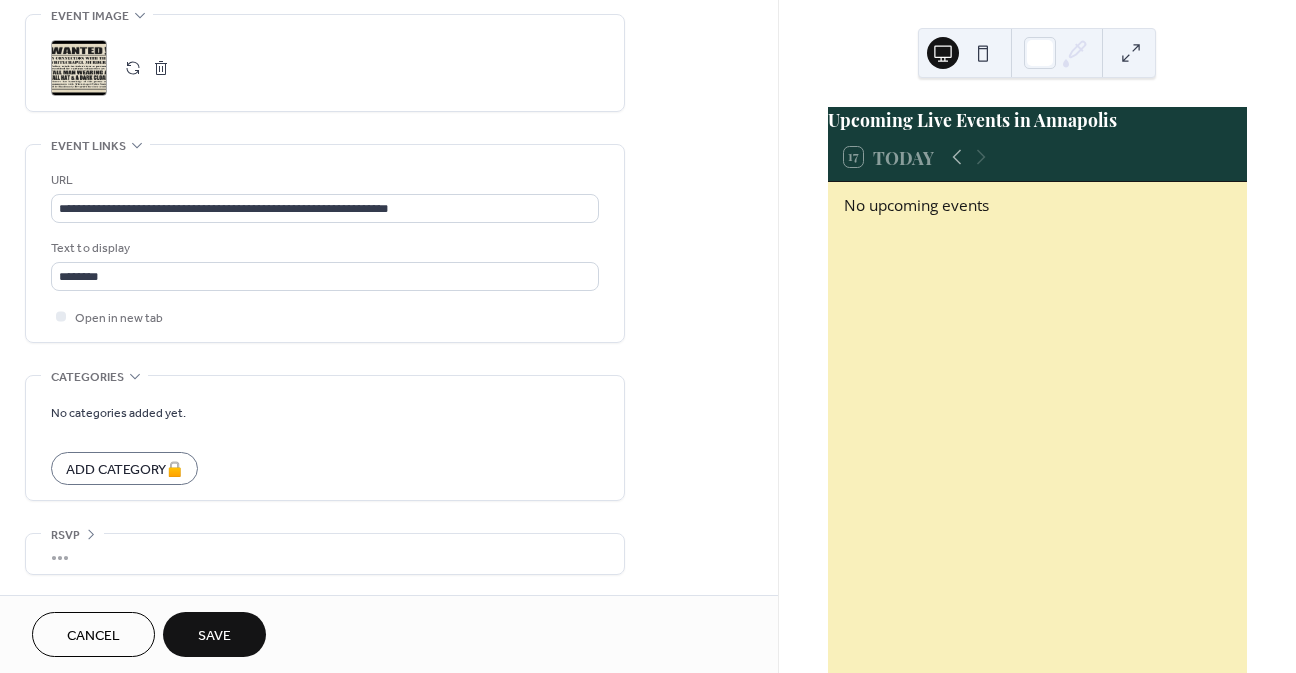 type on "**********" 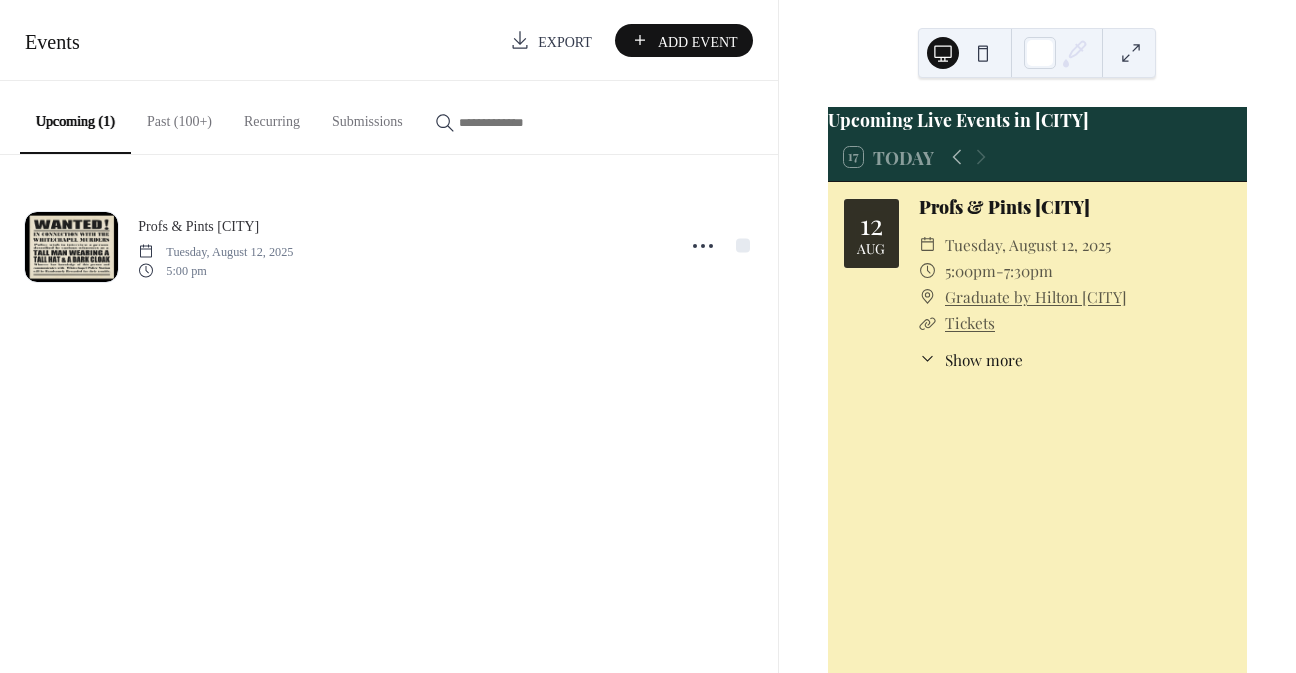 scroll, scrollTop: 0, scrollLeft: 0, axis: both 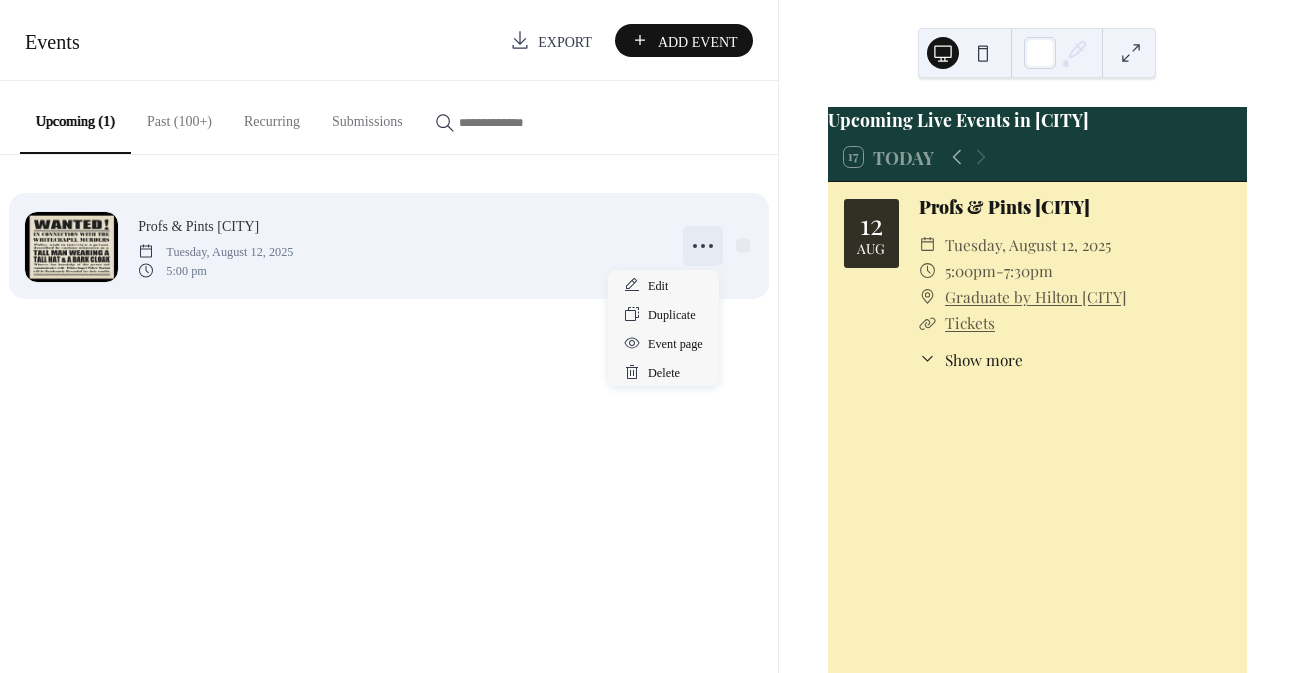 click 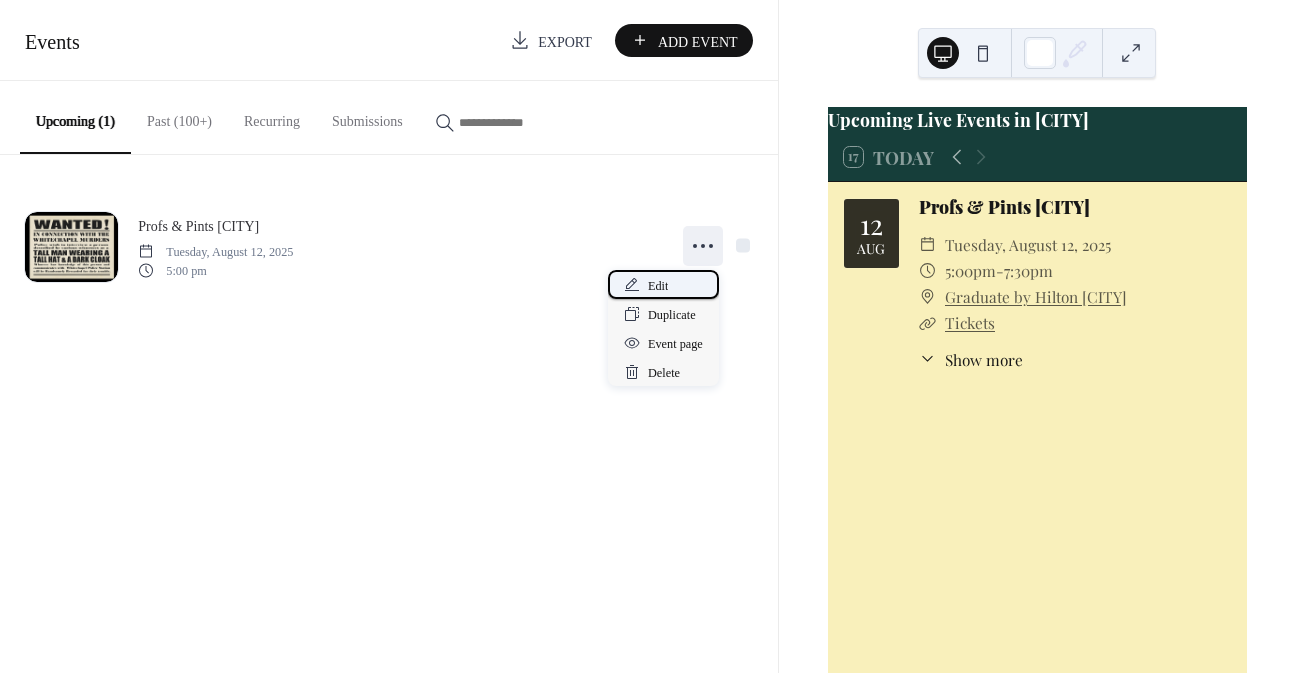 click on "Edit" at bounding box center [658, 286] 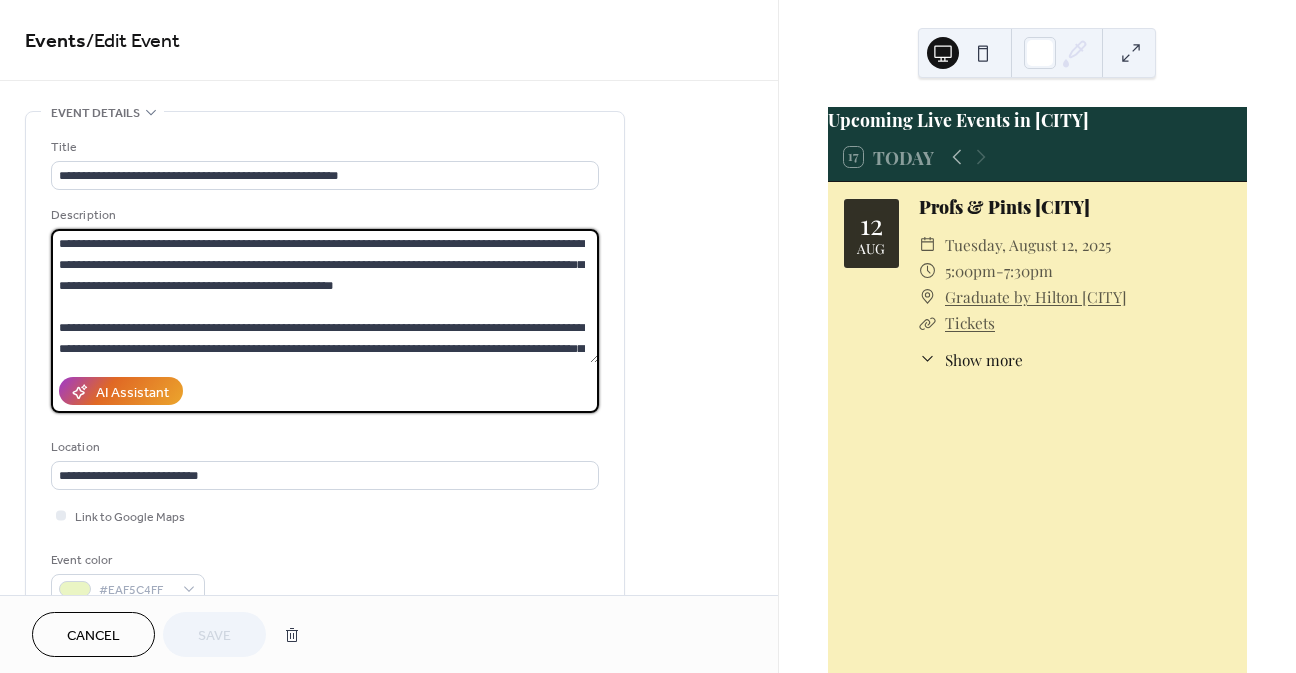 click at bounding box center [325, 296] 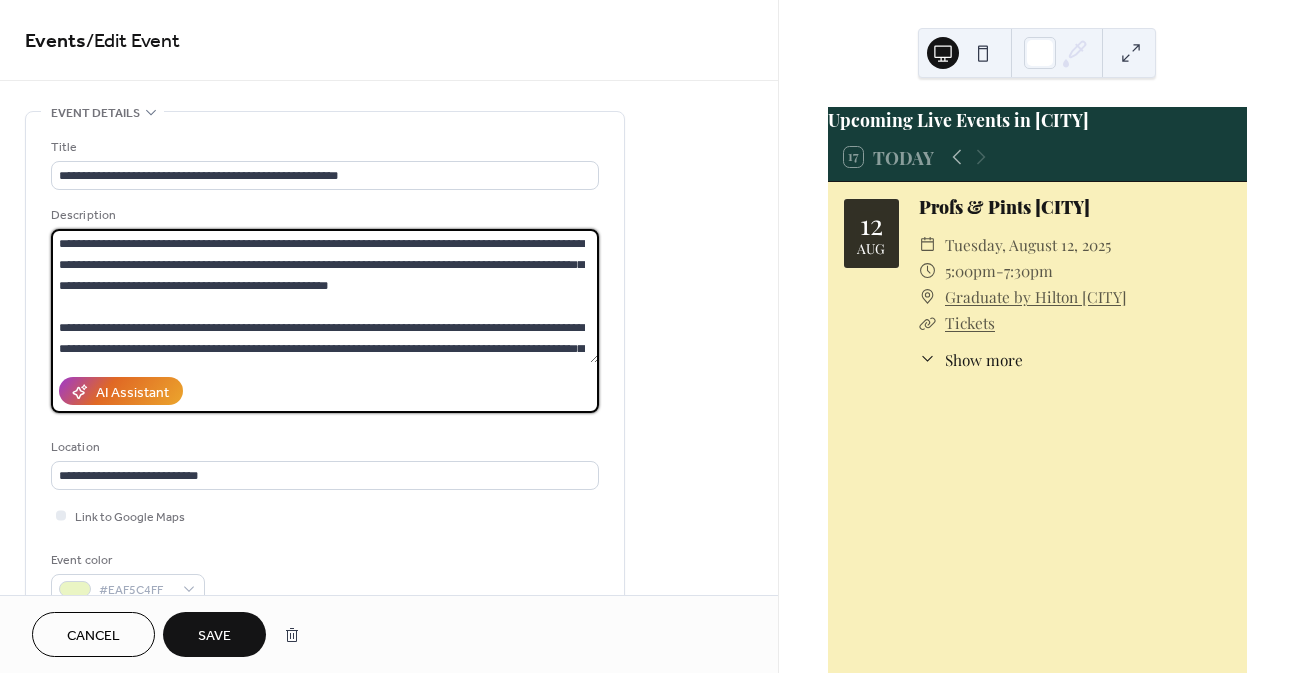 type on "**********" 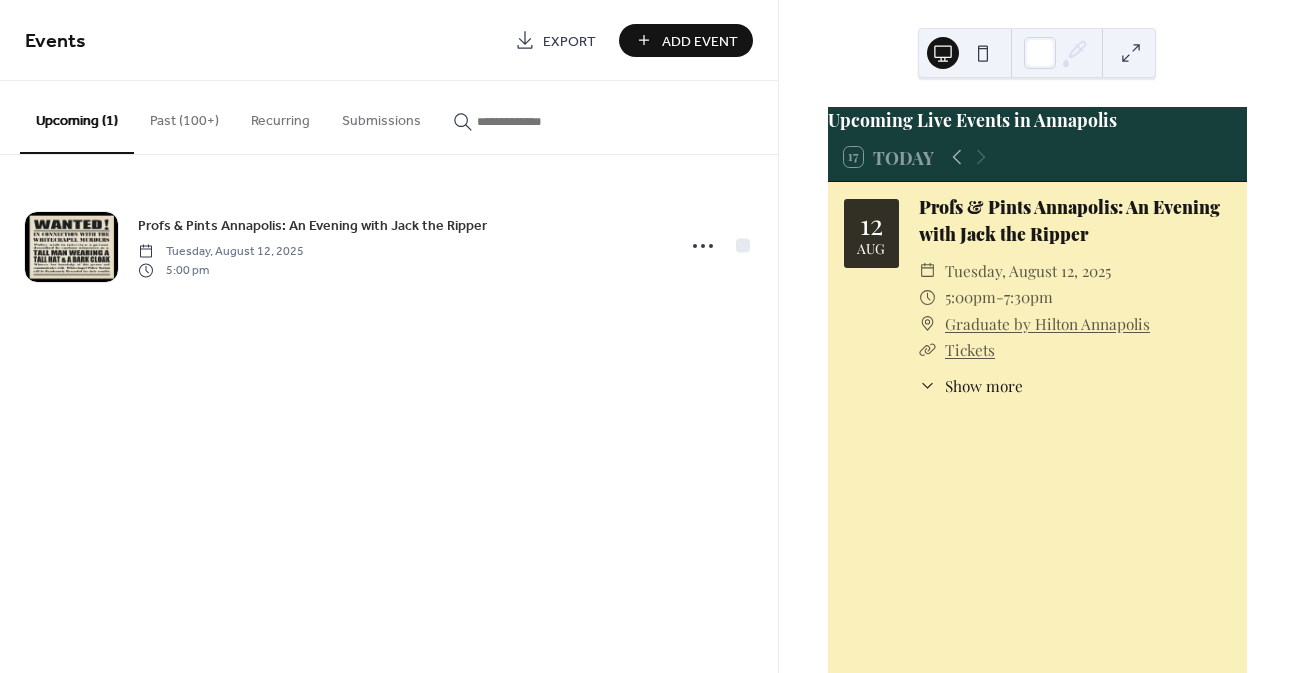 scroll, scrollTop: 0, scrollLeft: 0, axis: both 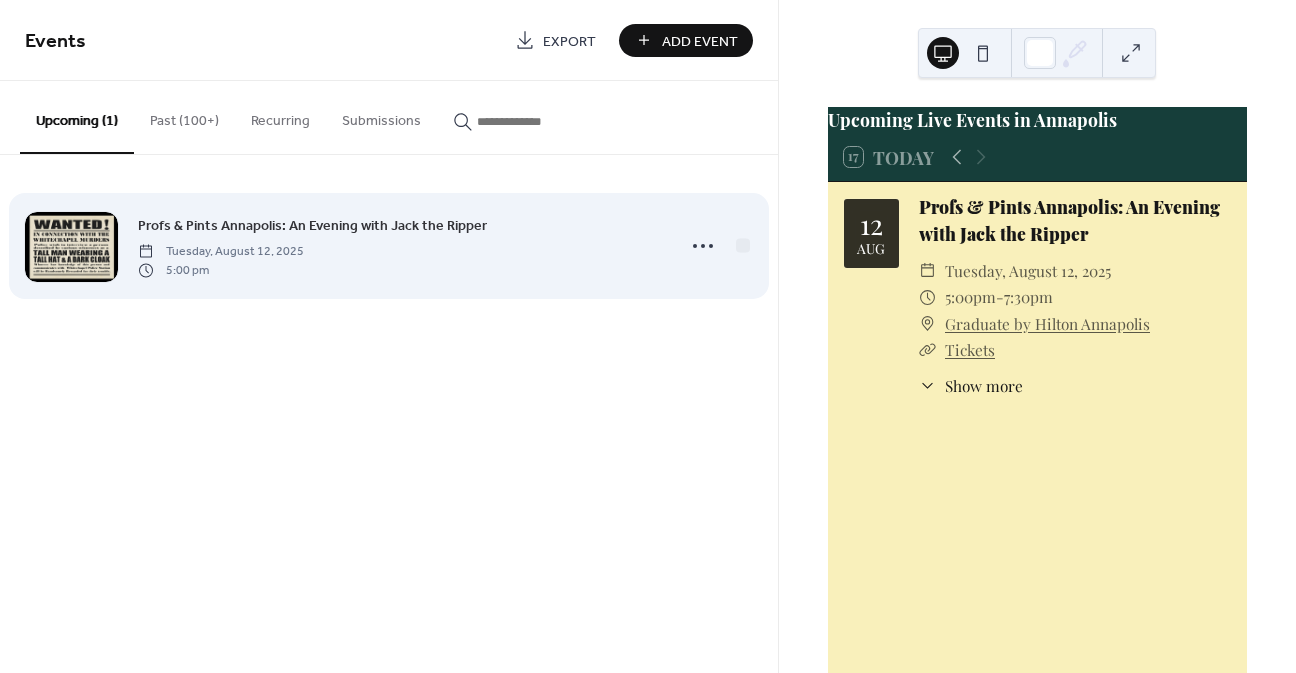 click on "Profs & Pints Annapolis: An Evening with Jack the Ripper" at bounding box center [312, 226] 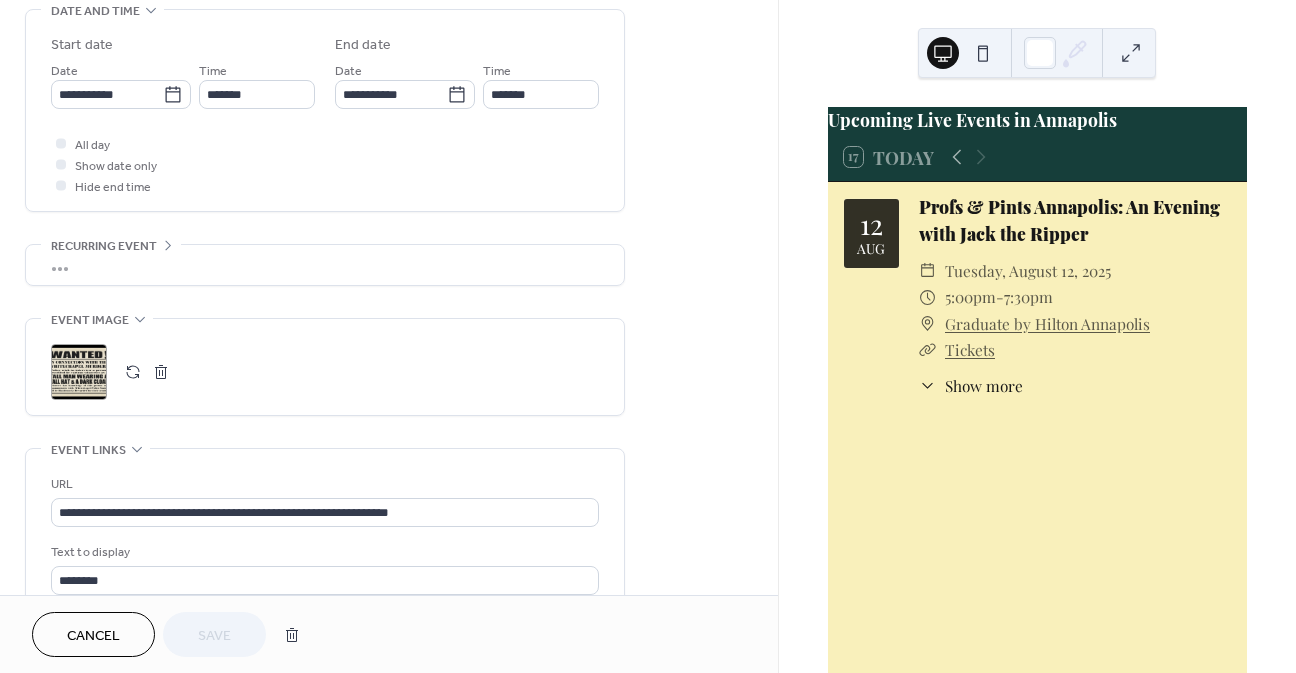 scroll, scrollTop: 800, scrollLeft: 0, axis: vertical 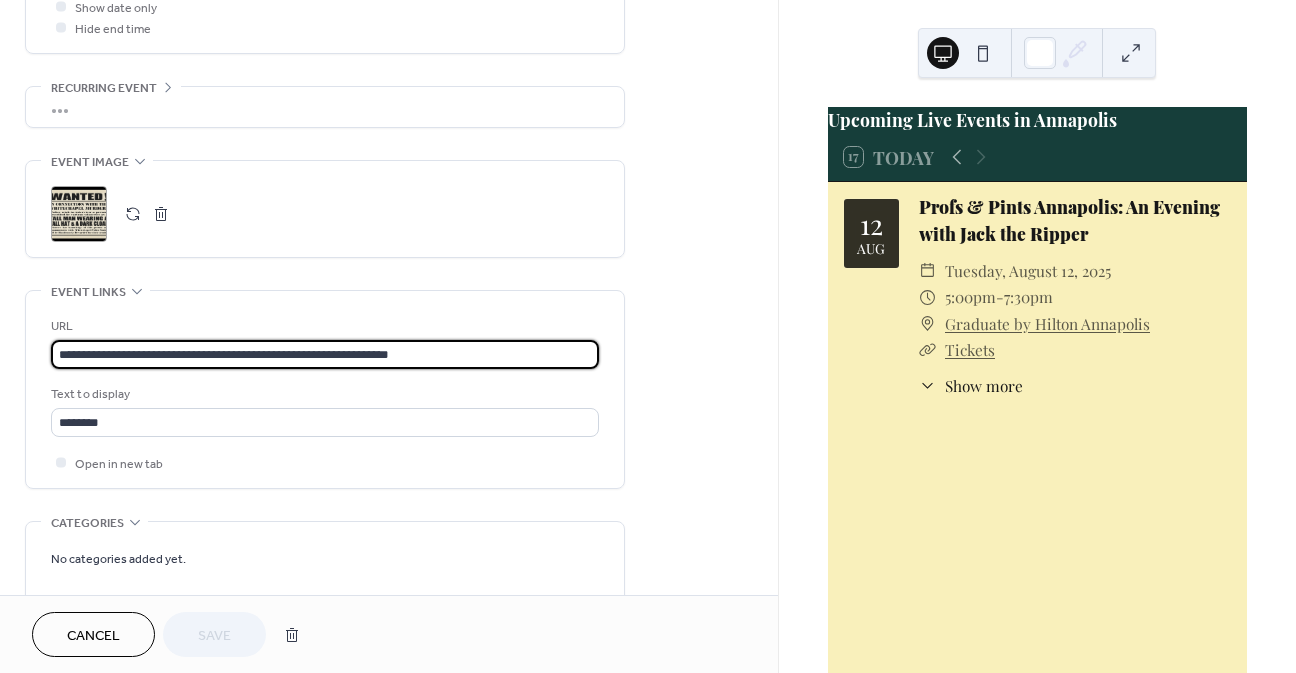 drag, startPoint x: 447, startPoint y: 351, endPoint x: -36, endPoint y: 335, distance: 483.26492 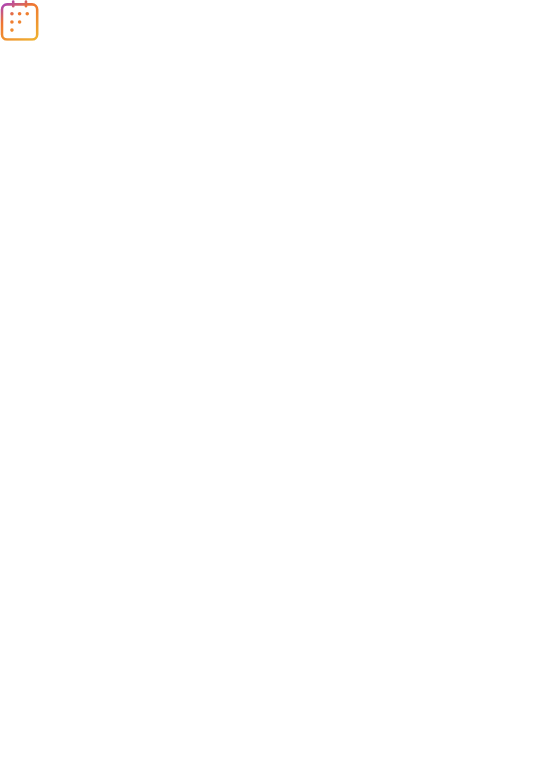 scroll, scrollTop: 0, scrollLeft: 0, axis: both 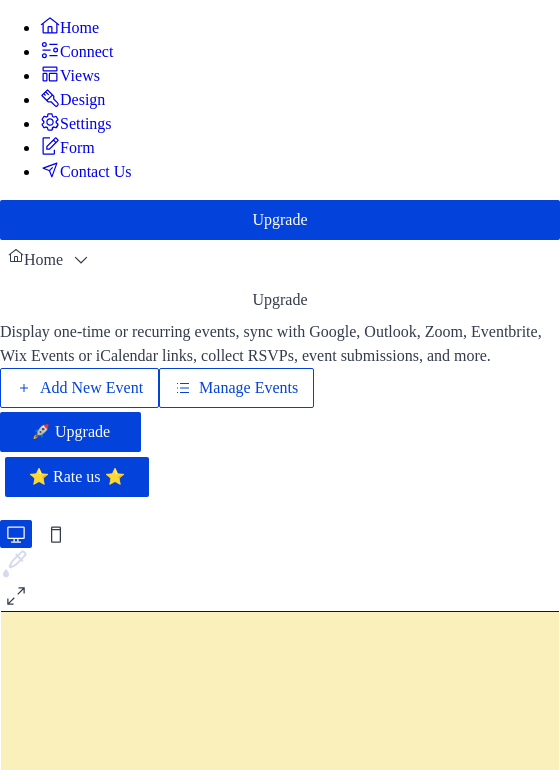 click on "Manage Events" at bounding box center [248, 388] 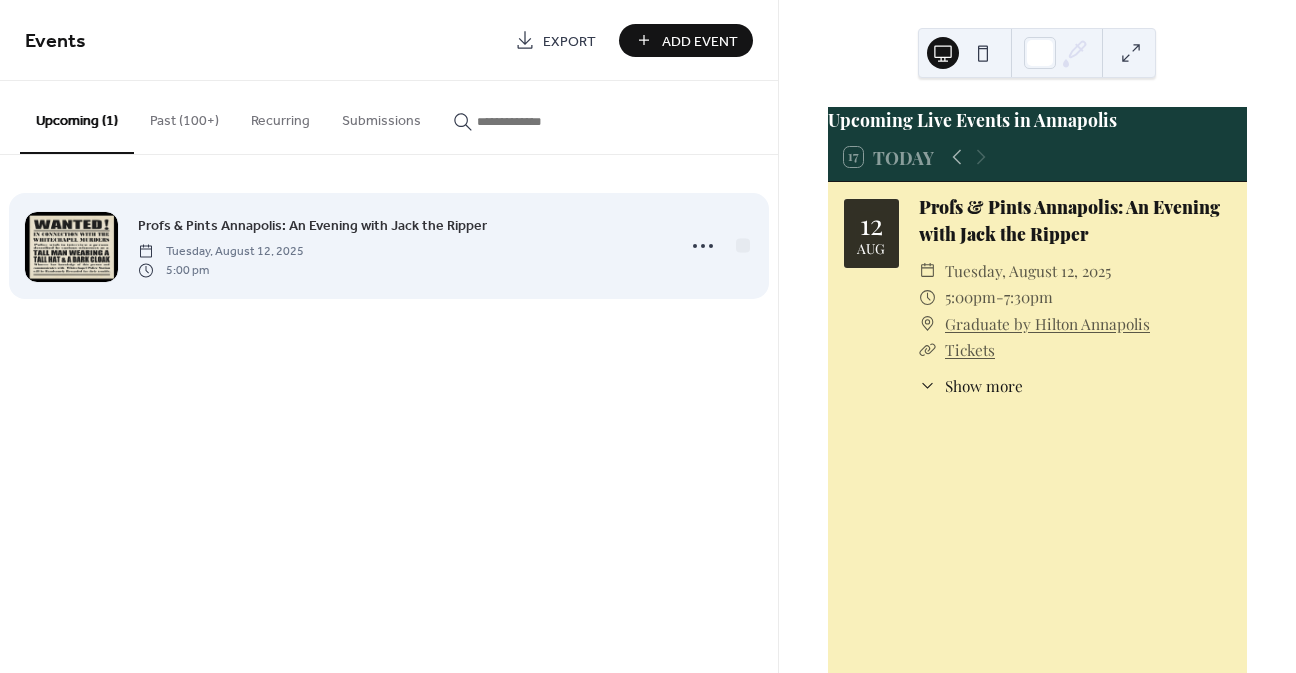scroll, scrollTop: 0, scrollLeft: 0, axis: both 